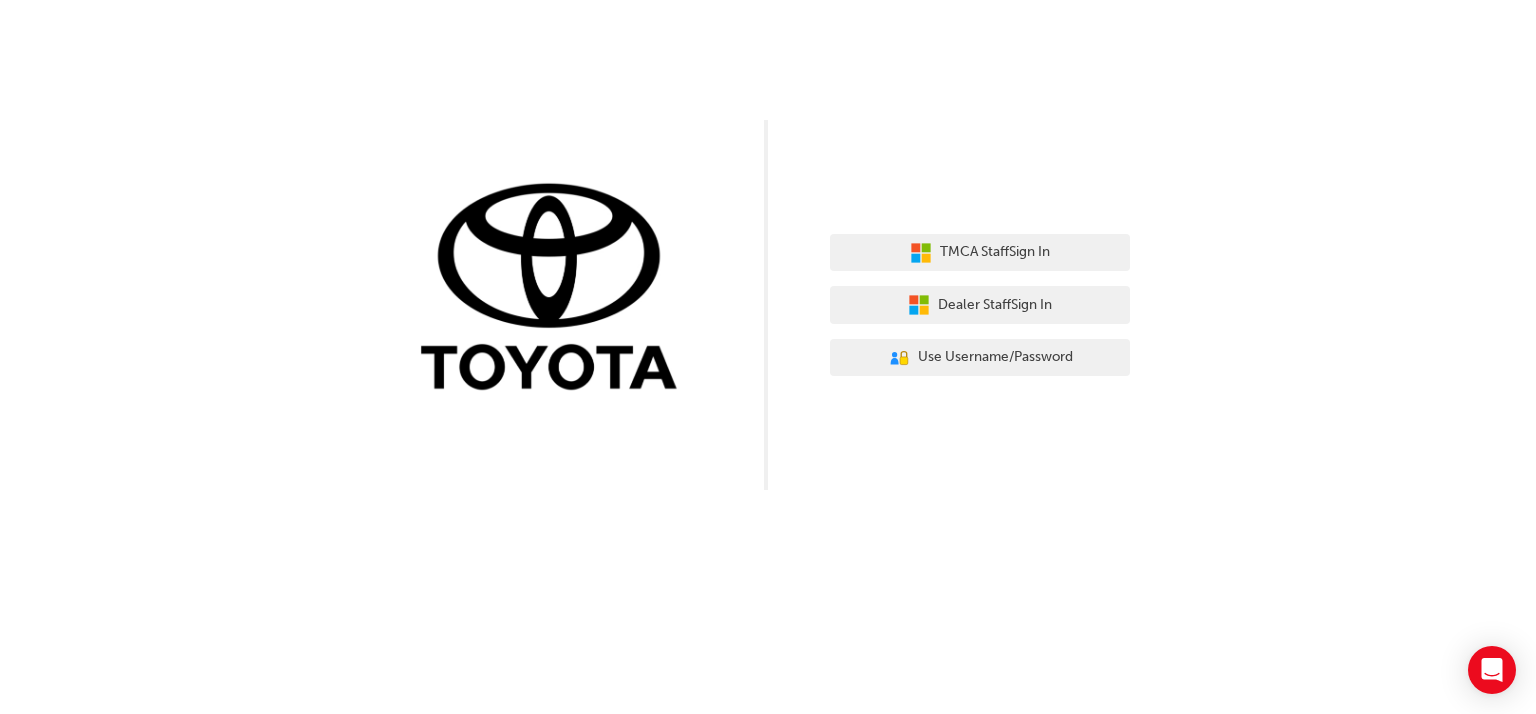 scroll, scrollTop: 0, scrollLeft: 0, axis: both 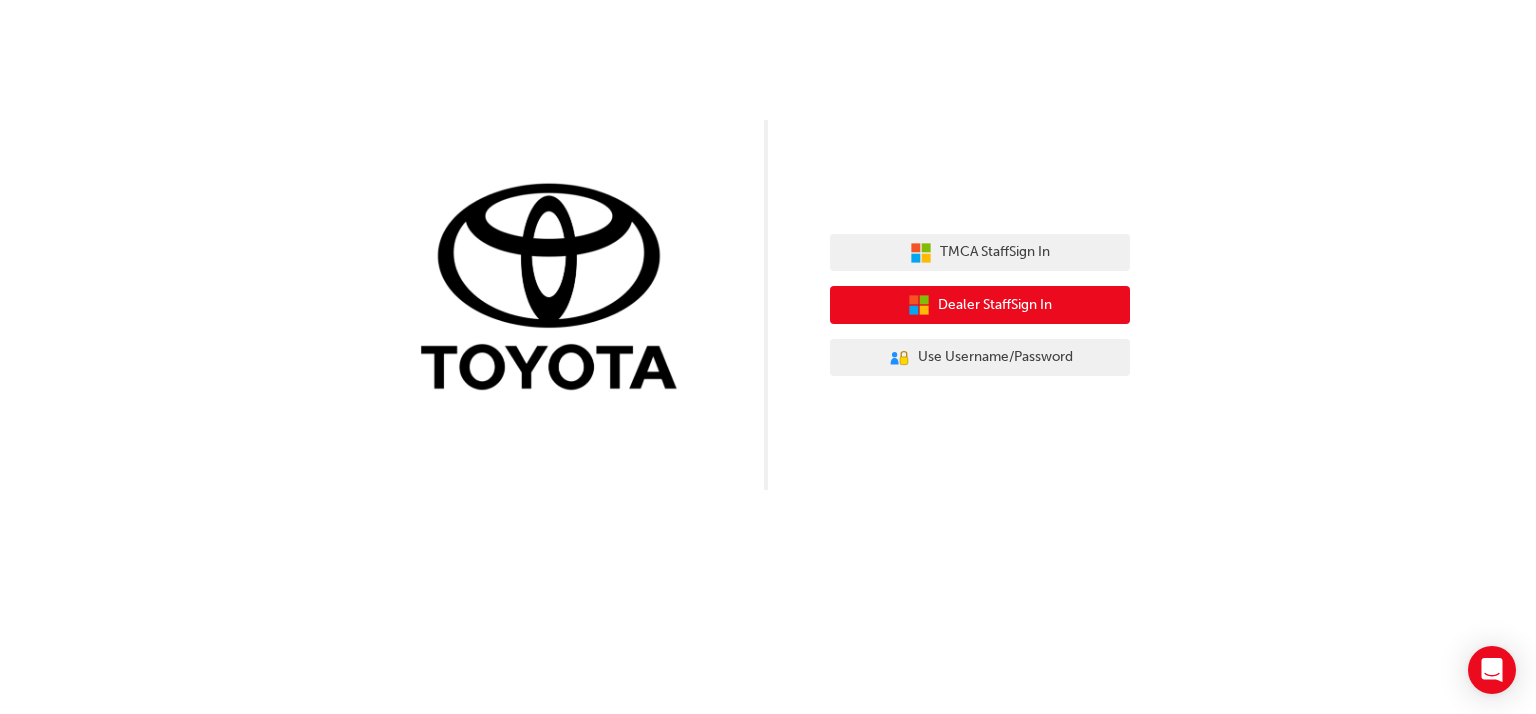 click on "Dealer Staff  Sign In" at bounding box center [995, 305] 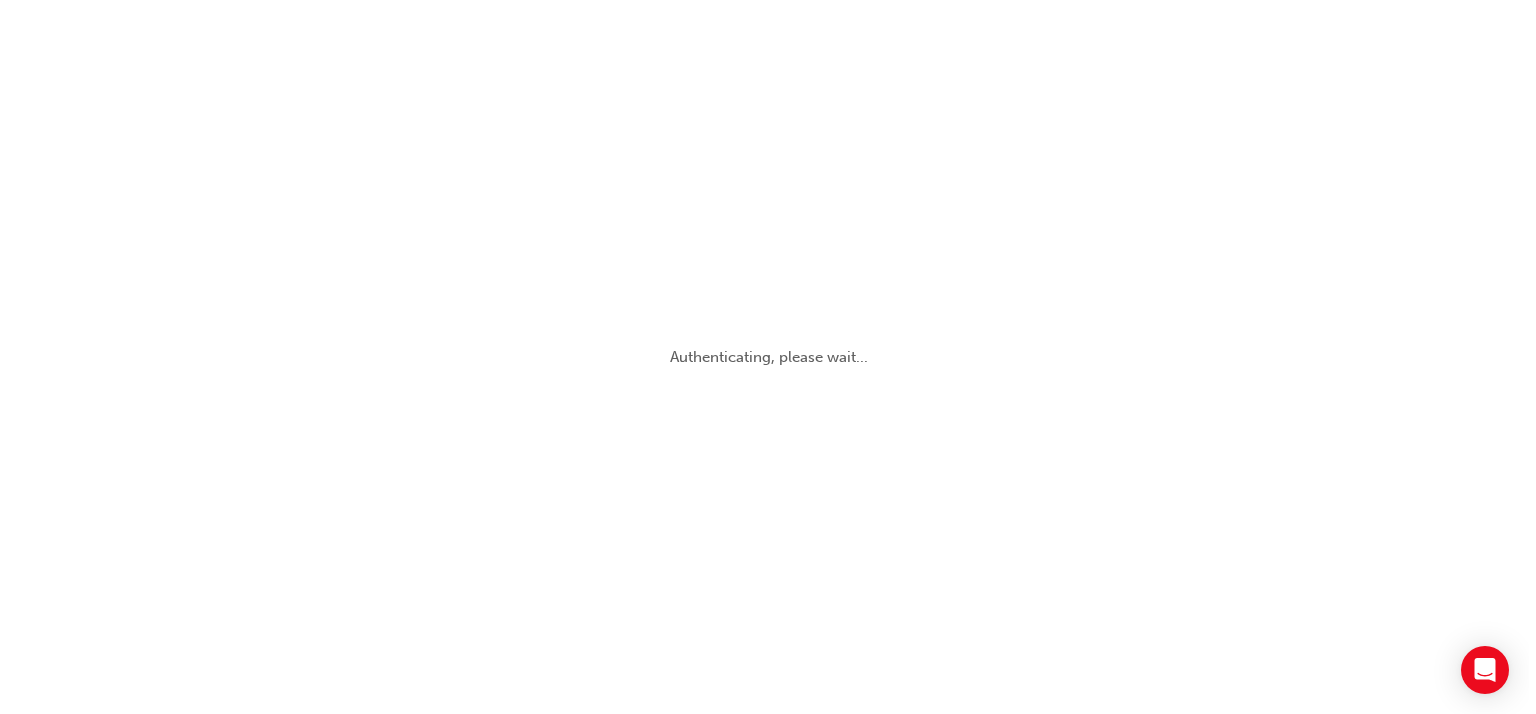 scroll, scrollTop: 0, scrollLeft: 0, axis: both 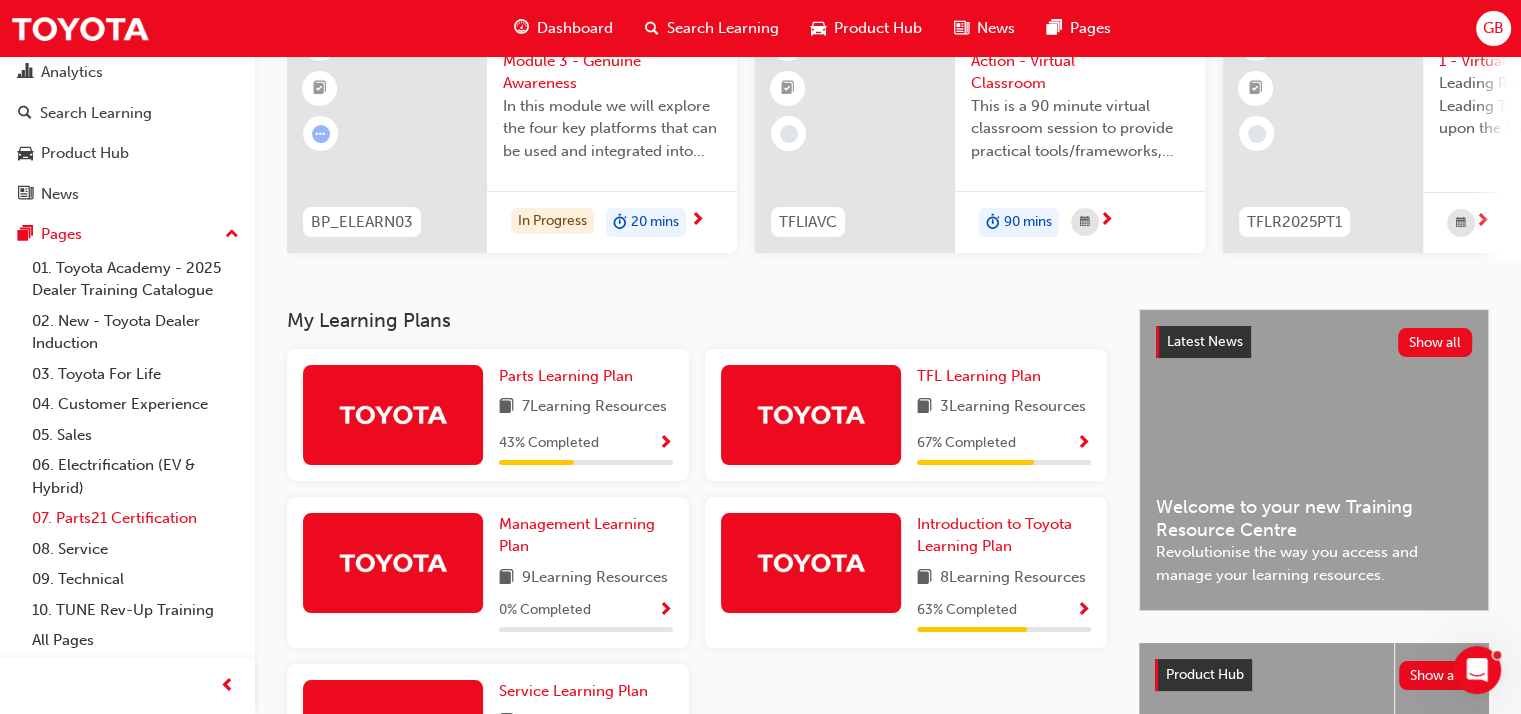 click on "07. Parts21 Certification" at bounding box center [135, 518] 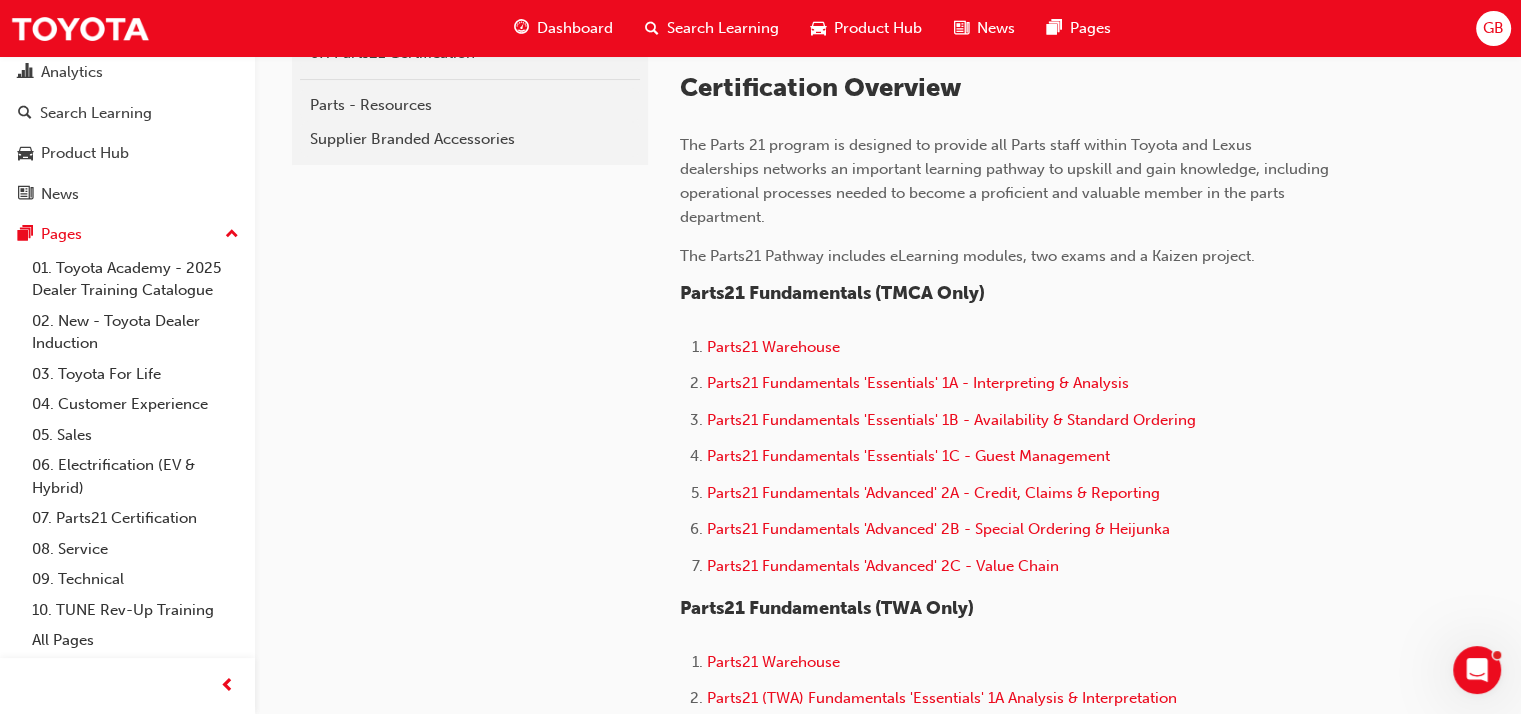 scroll, scrollTop: 500, scrollLeft: 0, axis: vertical 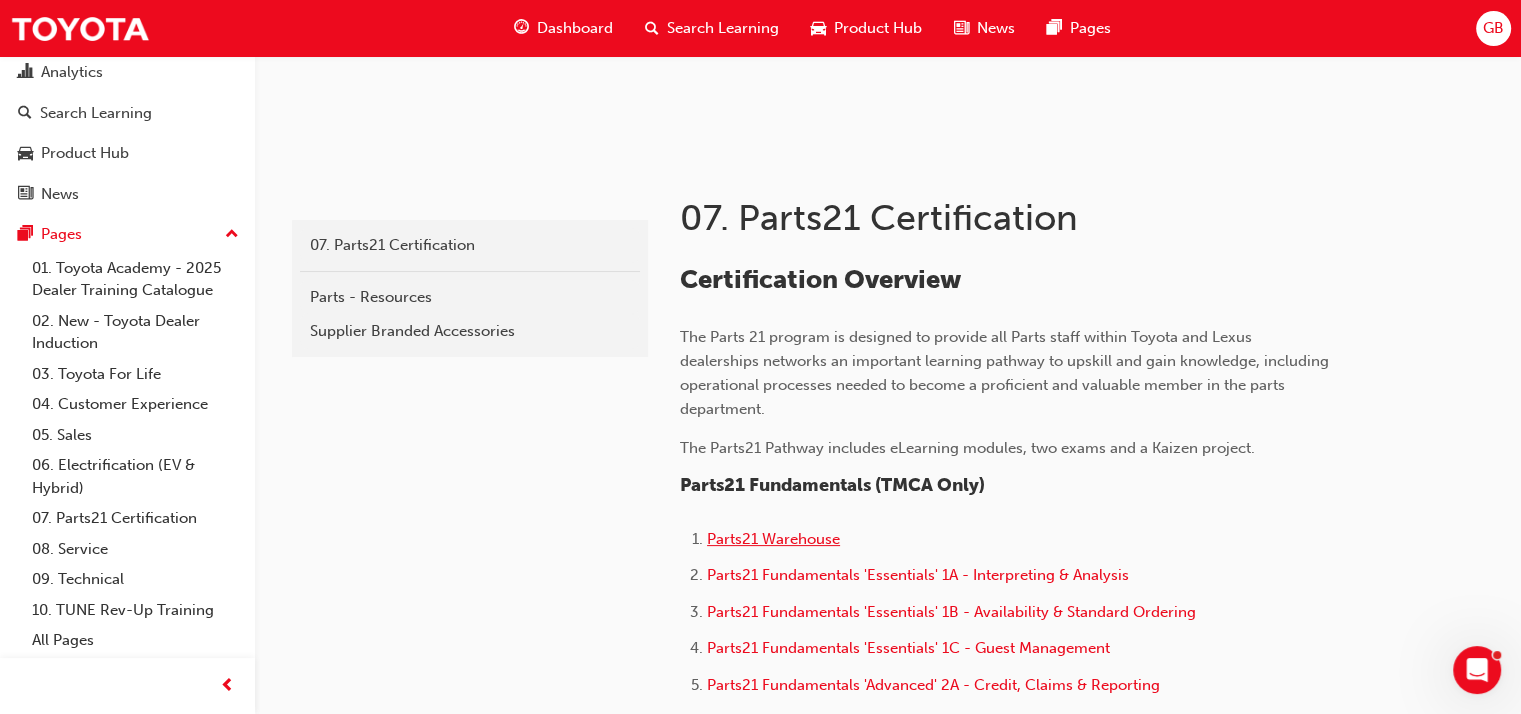 click on "Parts21 Warehouse" at bounding box center (773, 539) 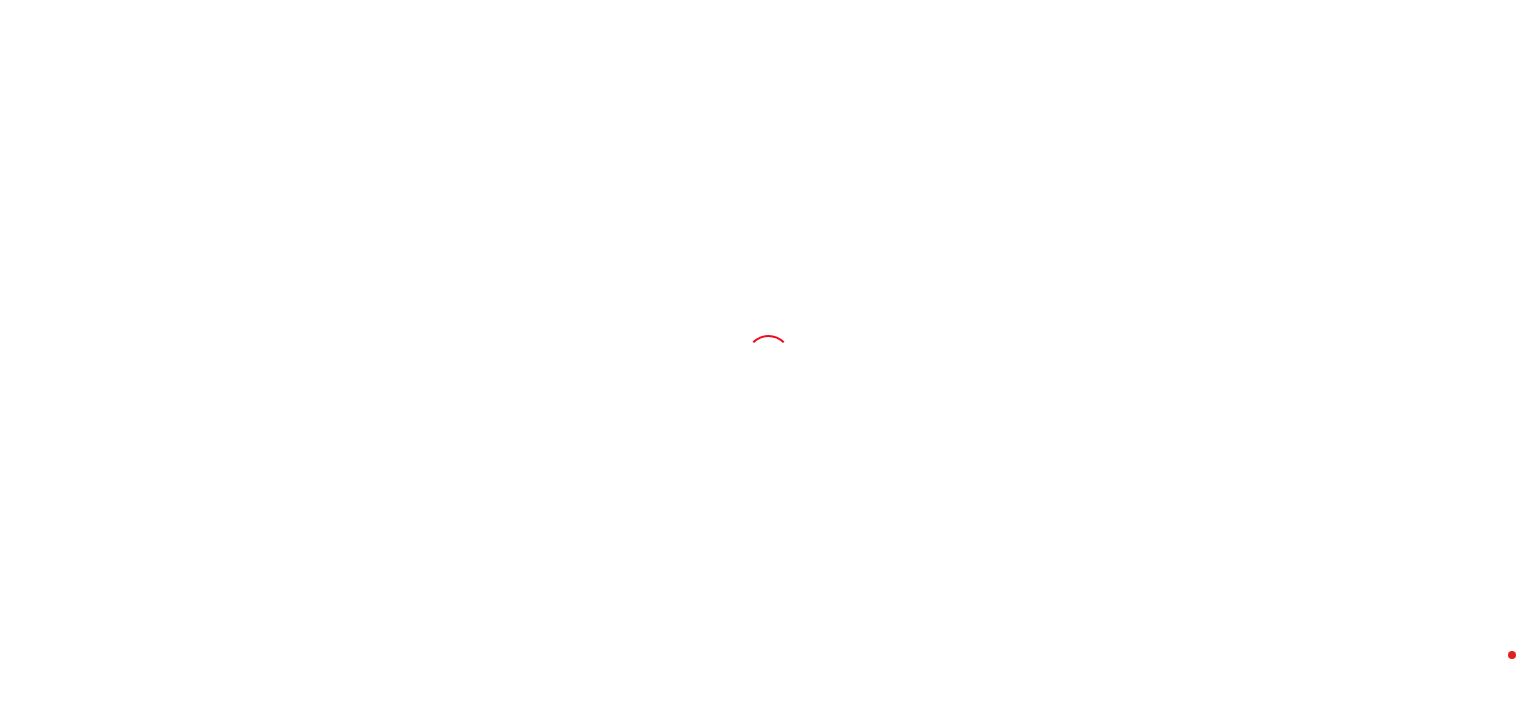 scroll, scrollTop: 0, scrollLeft: 0, axis: both 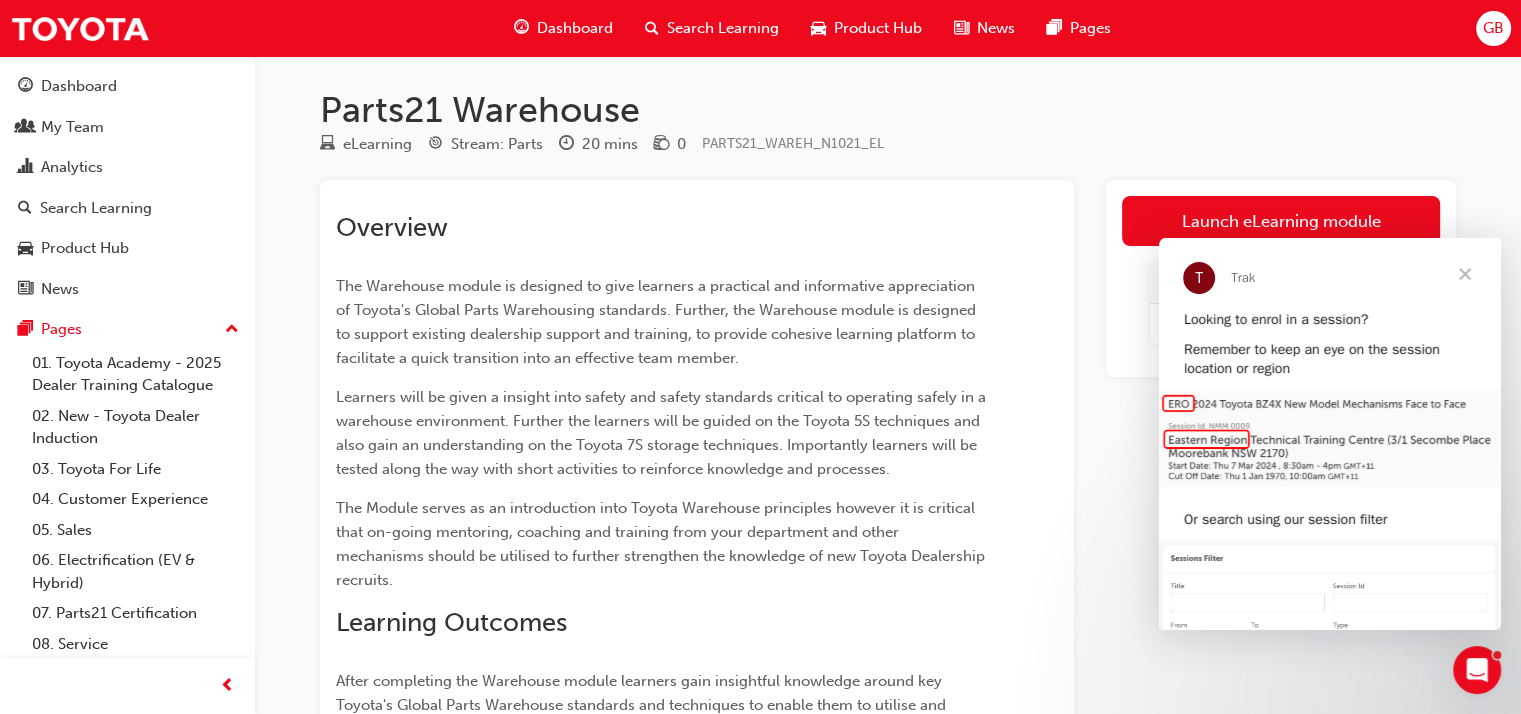 click at bounding box center [1465, 274] 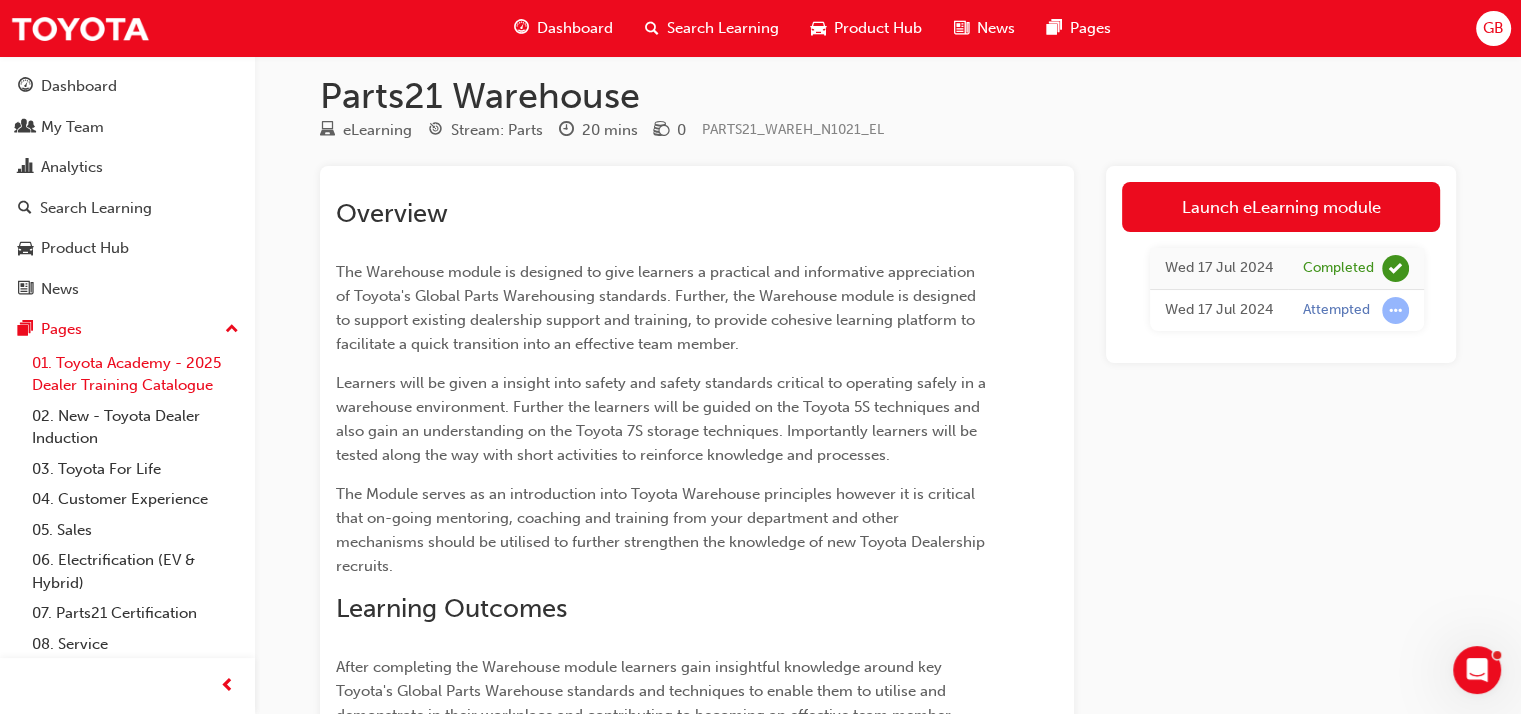 scroll, scrollTop: 0, scrollLeft: 0, axis: both 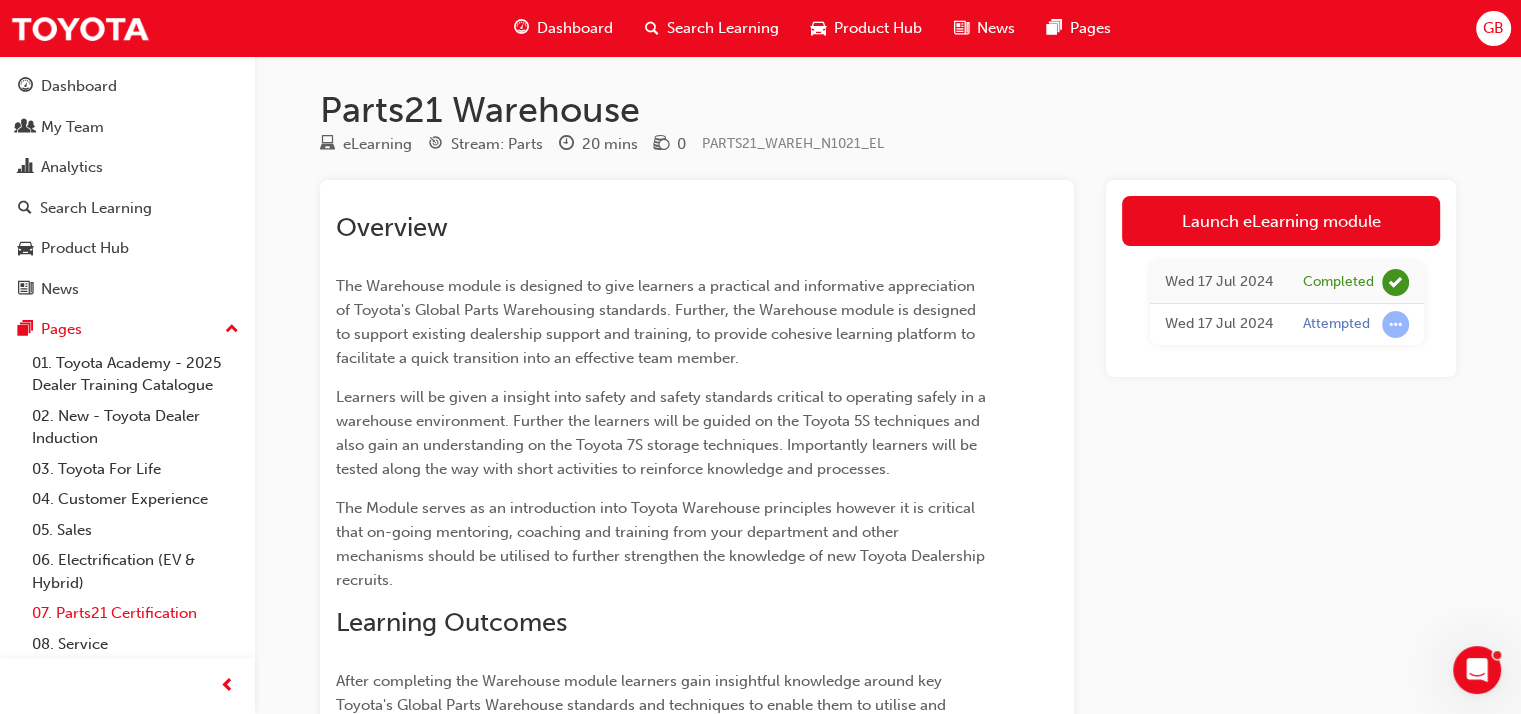 click on "07. Parts21 Certification" at bounding box center (135, 613) 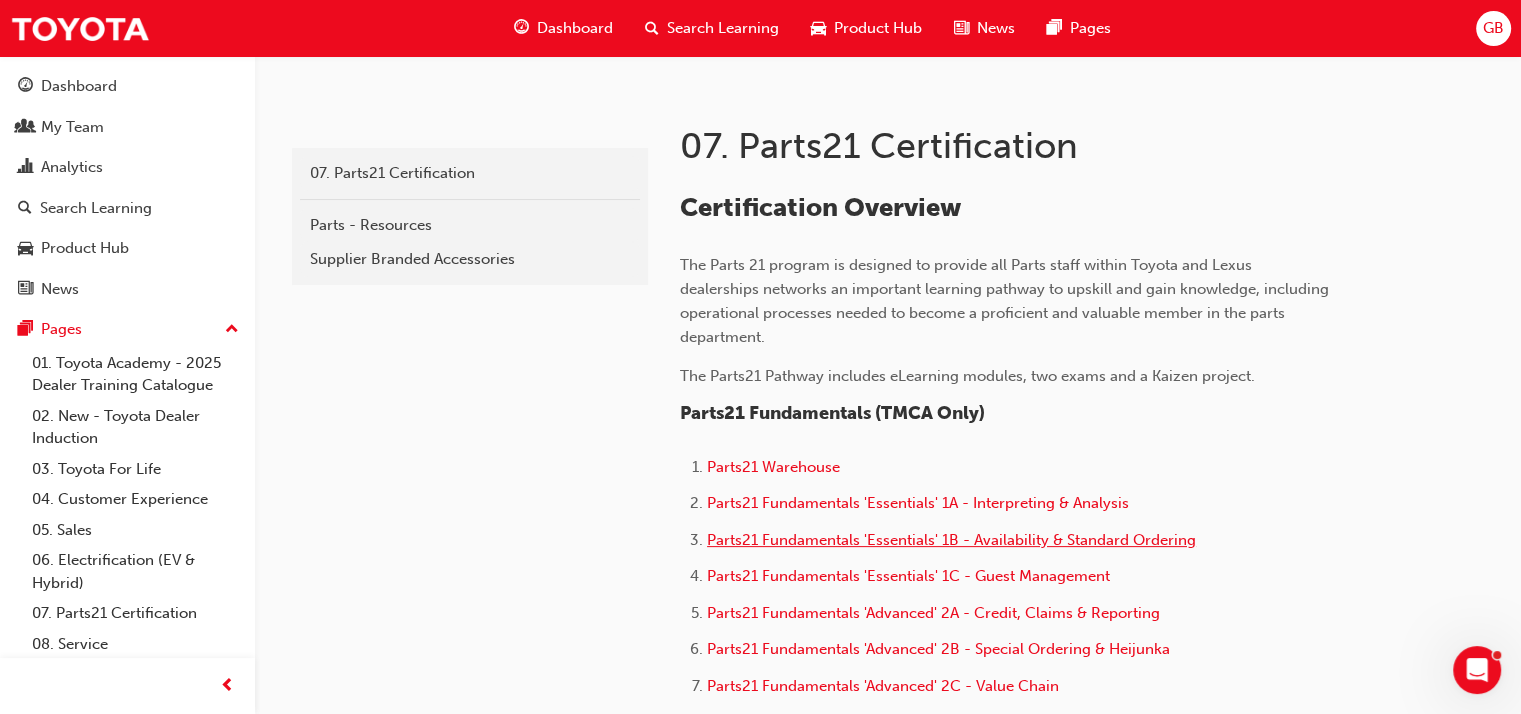 scroll, scrollTop: 400, scrollLeft: 0, axis: vertical 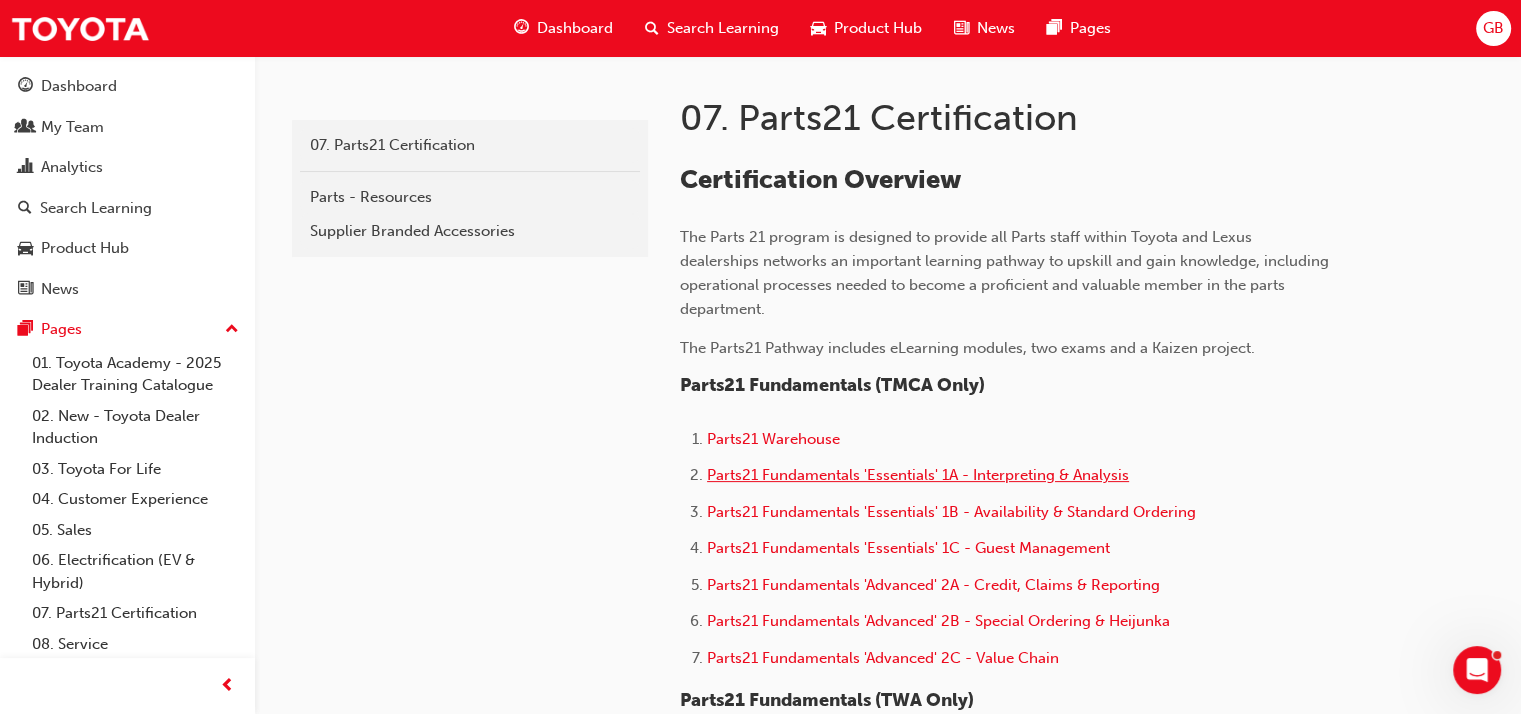 click on "Parts21 Fundamentals 'Essentials' 1A - Interpreting & Analysis" at bounding box center (918, 475) 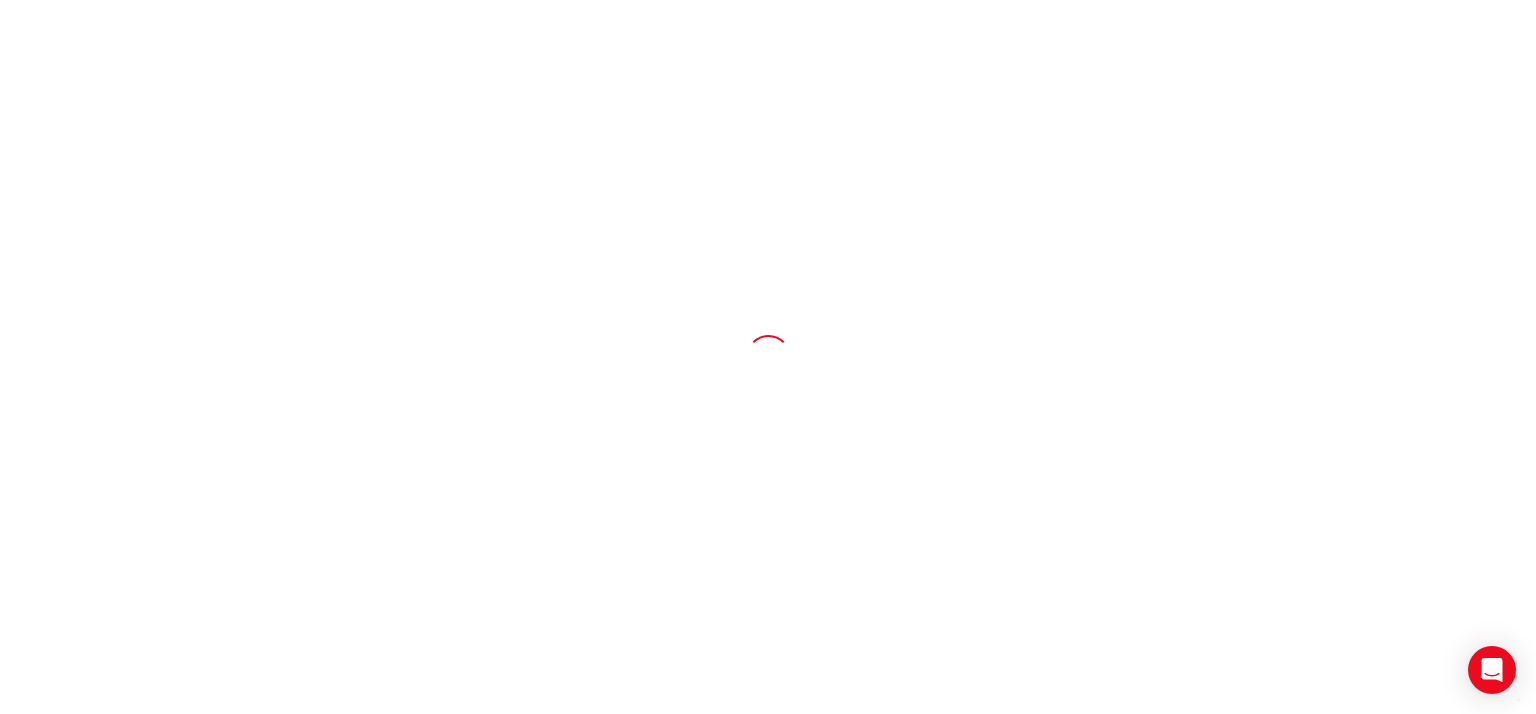 scroll, scrollTop: 0, scrollLeft: 0, axis: both 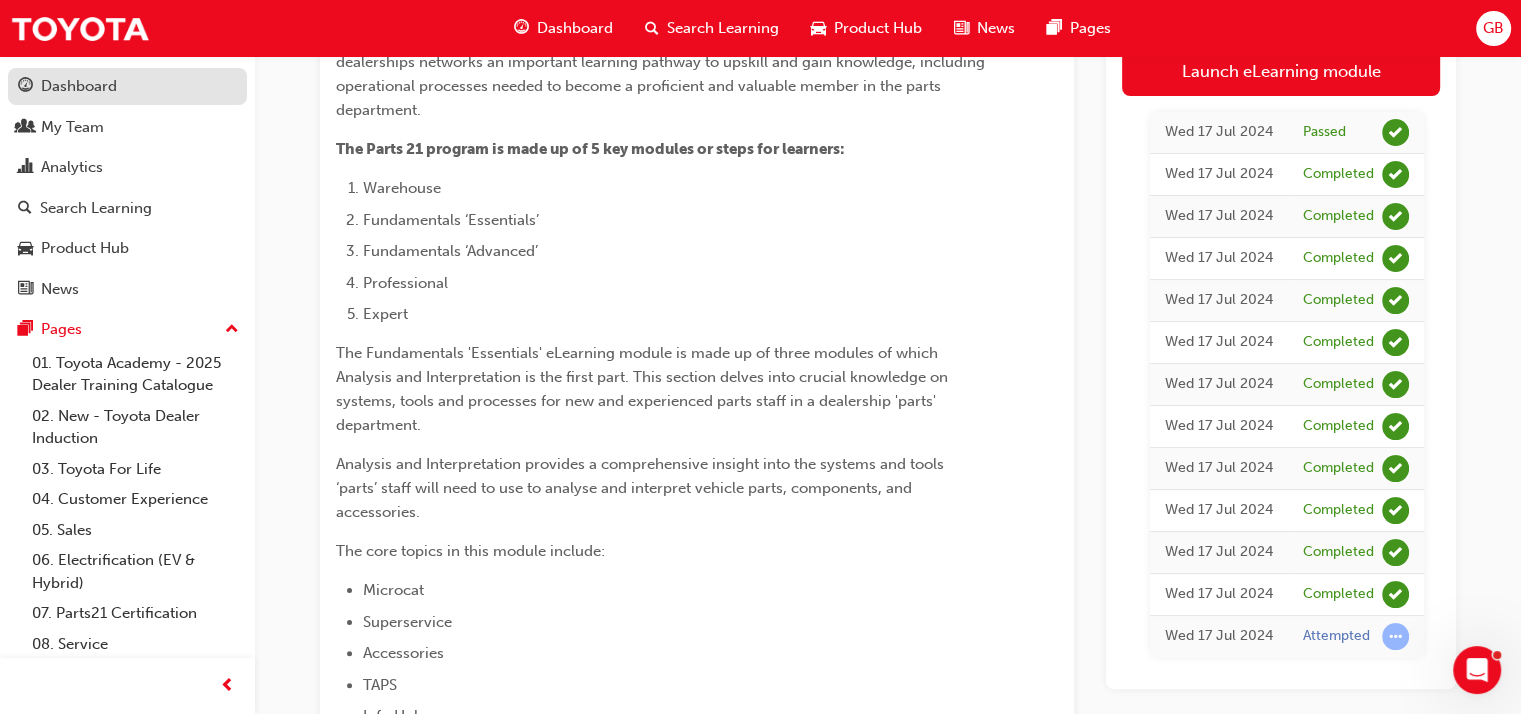 click on "Dashboard" at bounding box center [127, 86] 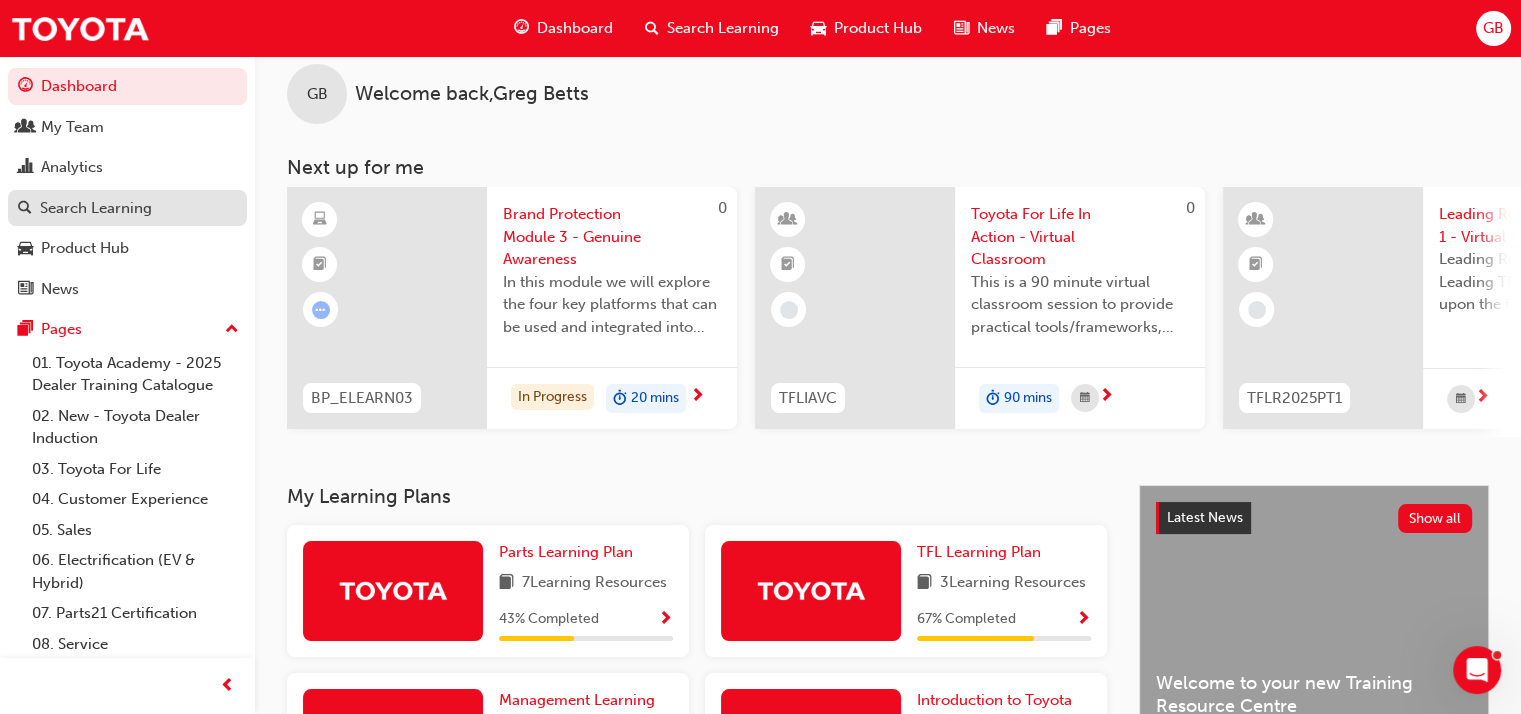 scroll, scrollTop: 0, scrollLeft: 0, axis: both 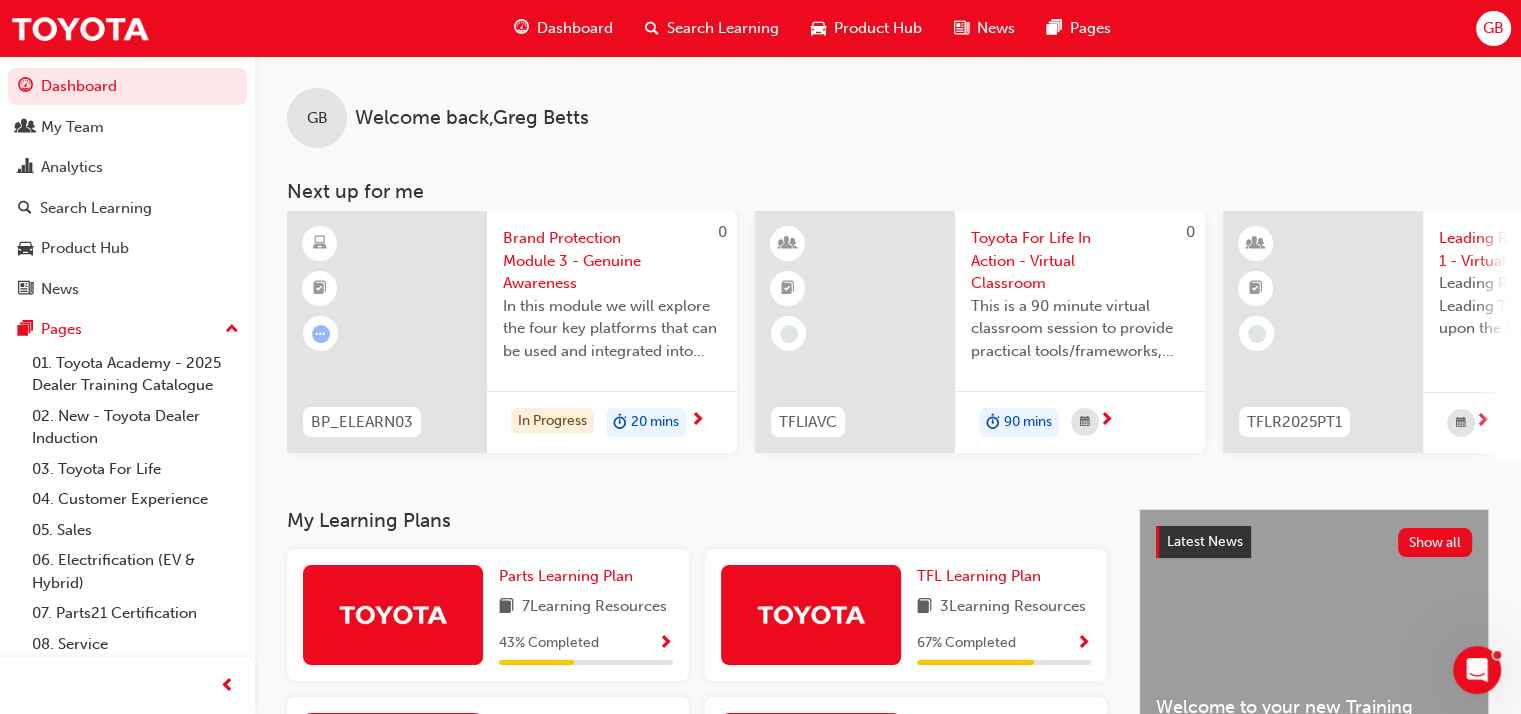 click on "Dashboard" at bounding box center (575, 28) 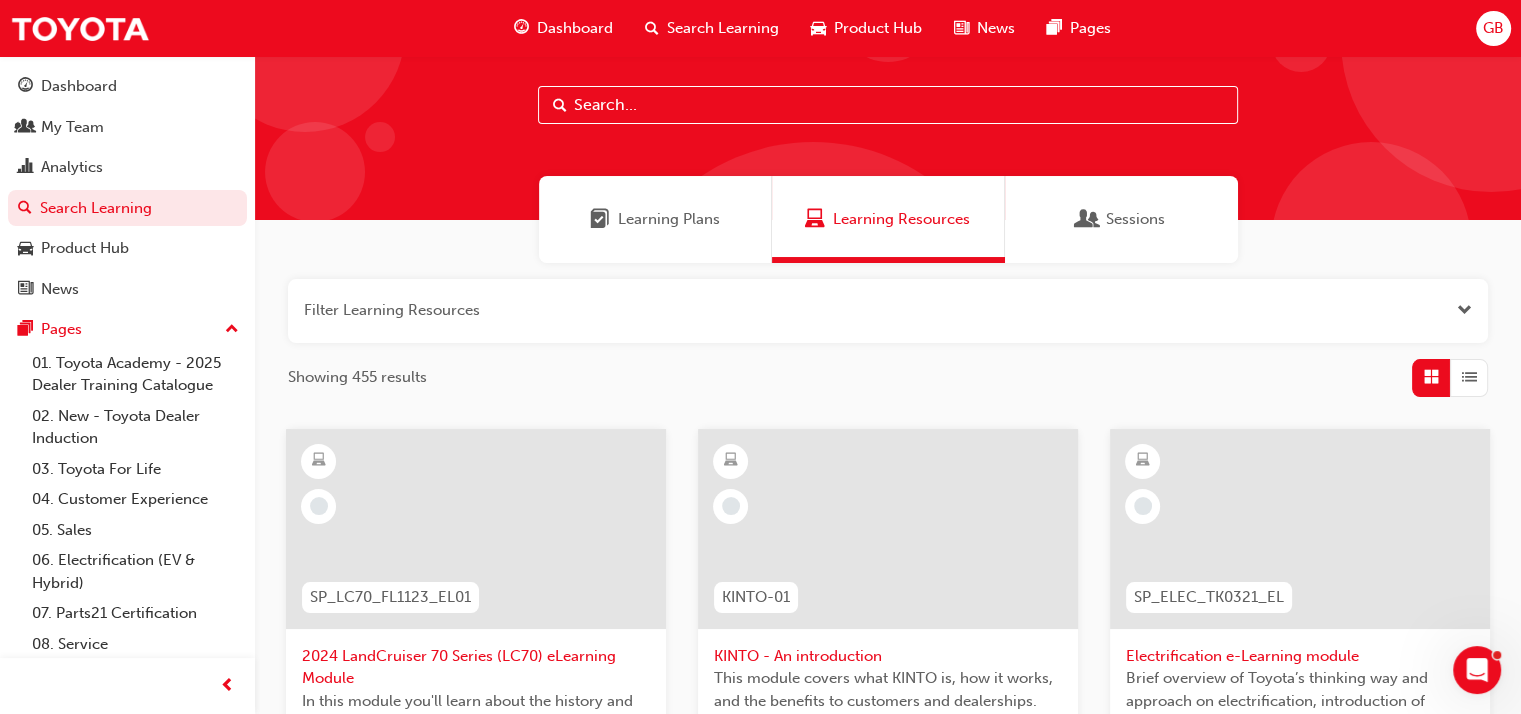 scroll, scrollTop: 0, scrollLeft: 0, axis: both 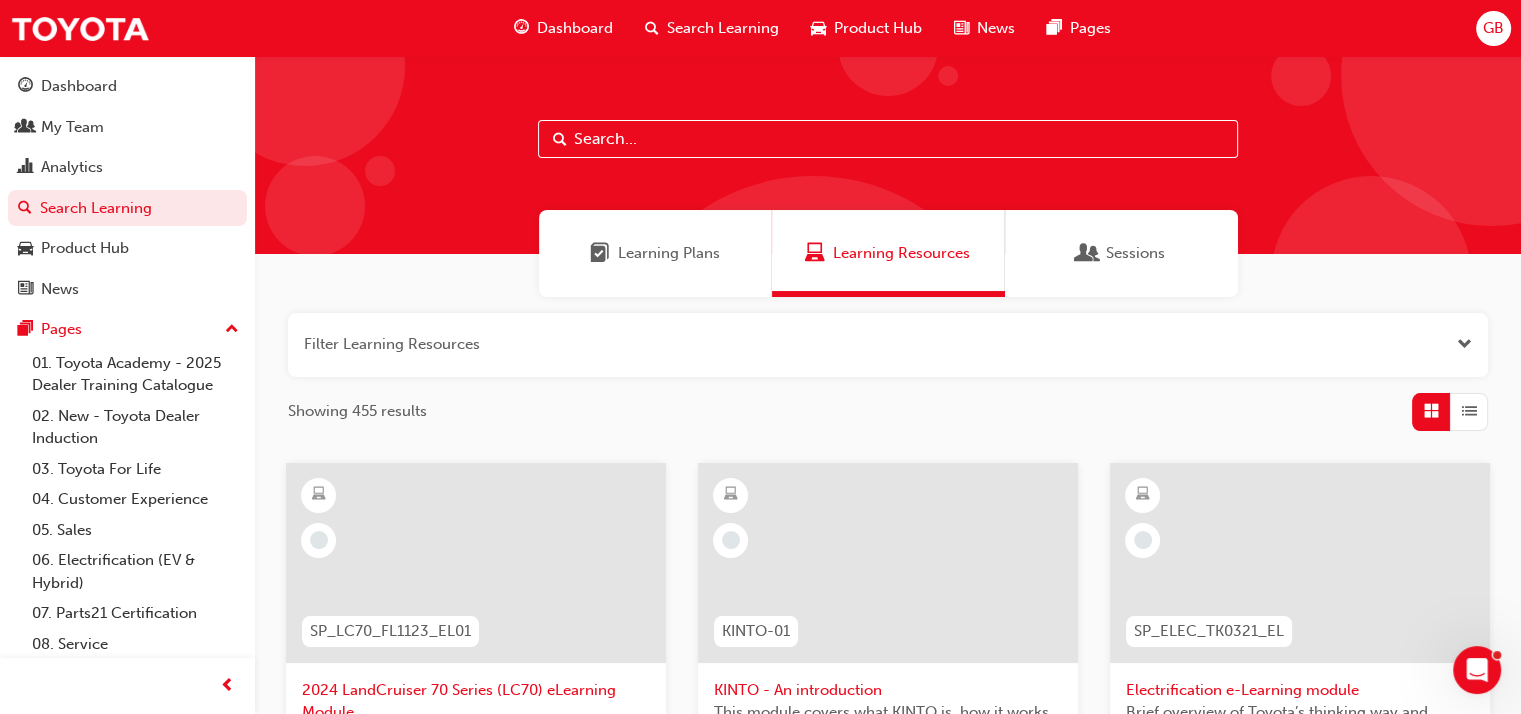 click at bounding box center [888, 139] 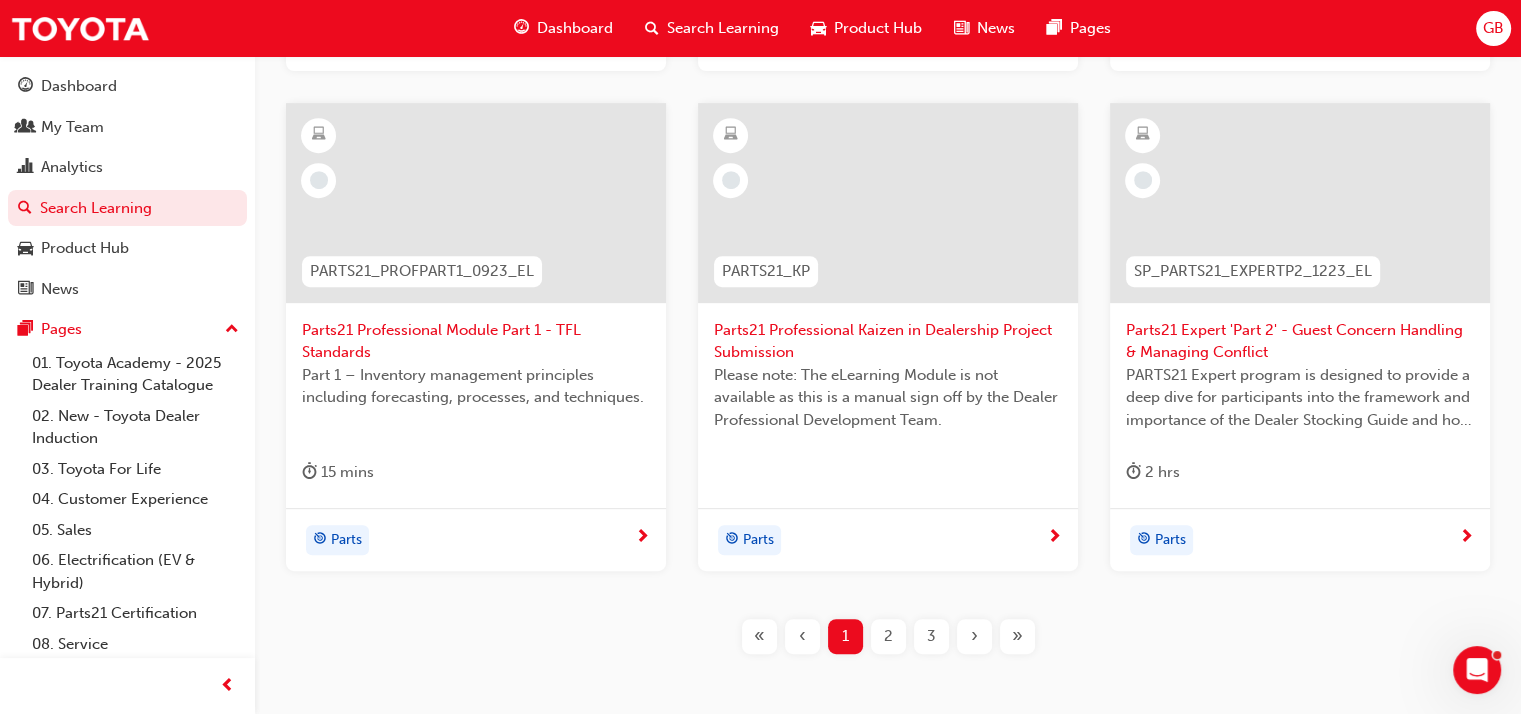 scroll, scrollTop: 900, scrollLeft: 0, axis: vertical 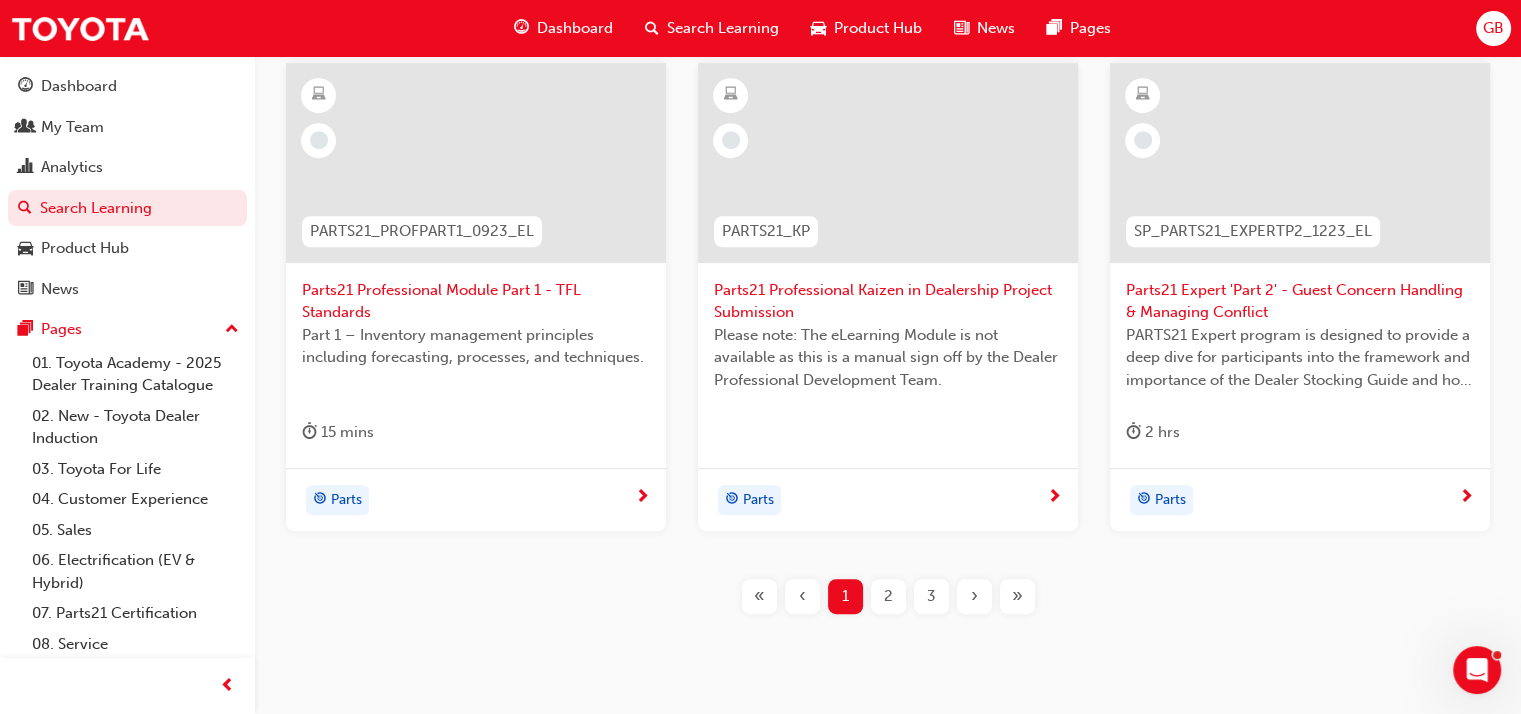 type on "parts" 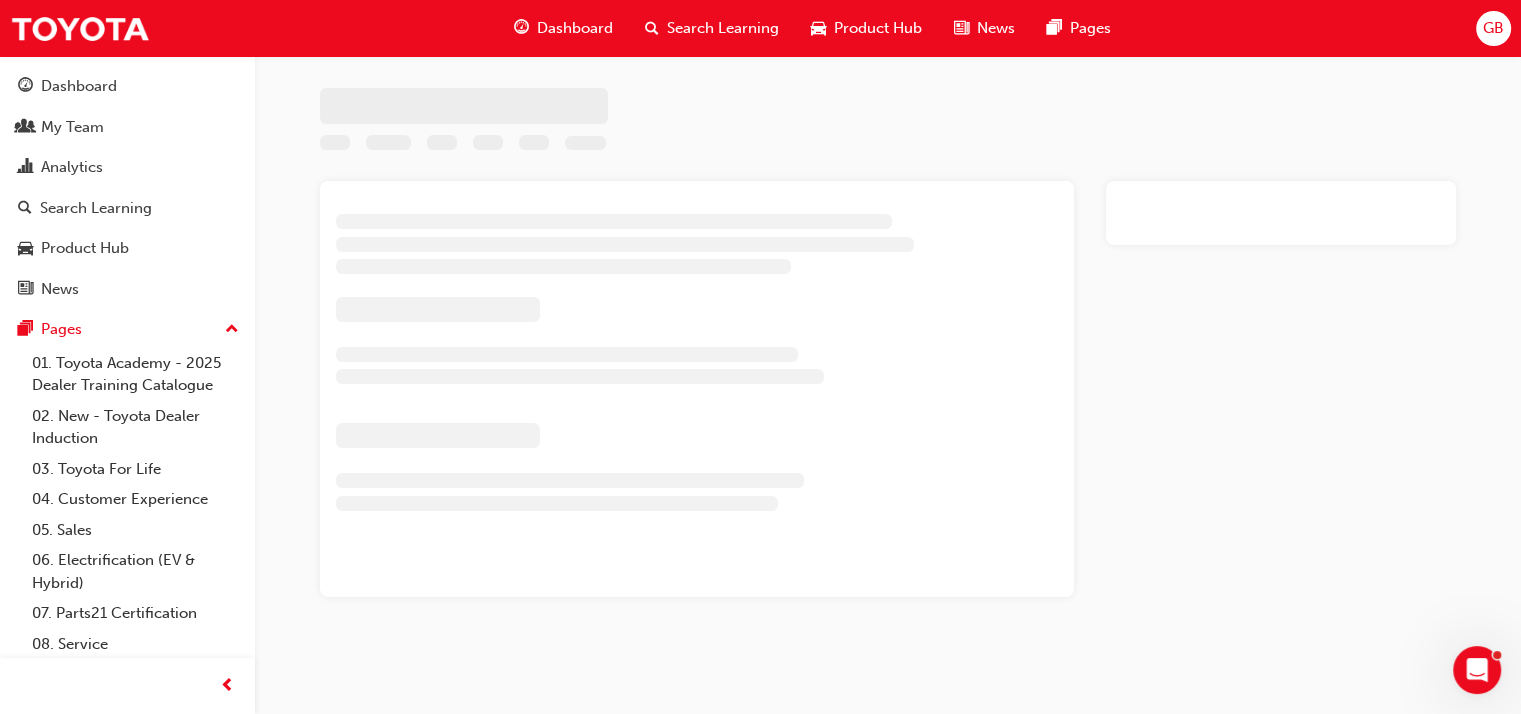 scroll, scrollTop: 0, scrollLeft: 0, axis: both 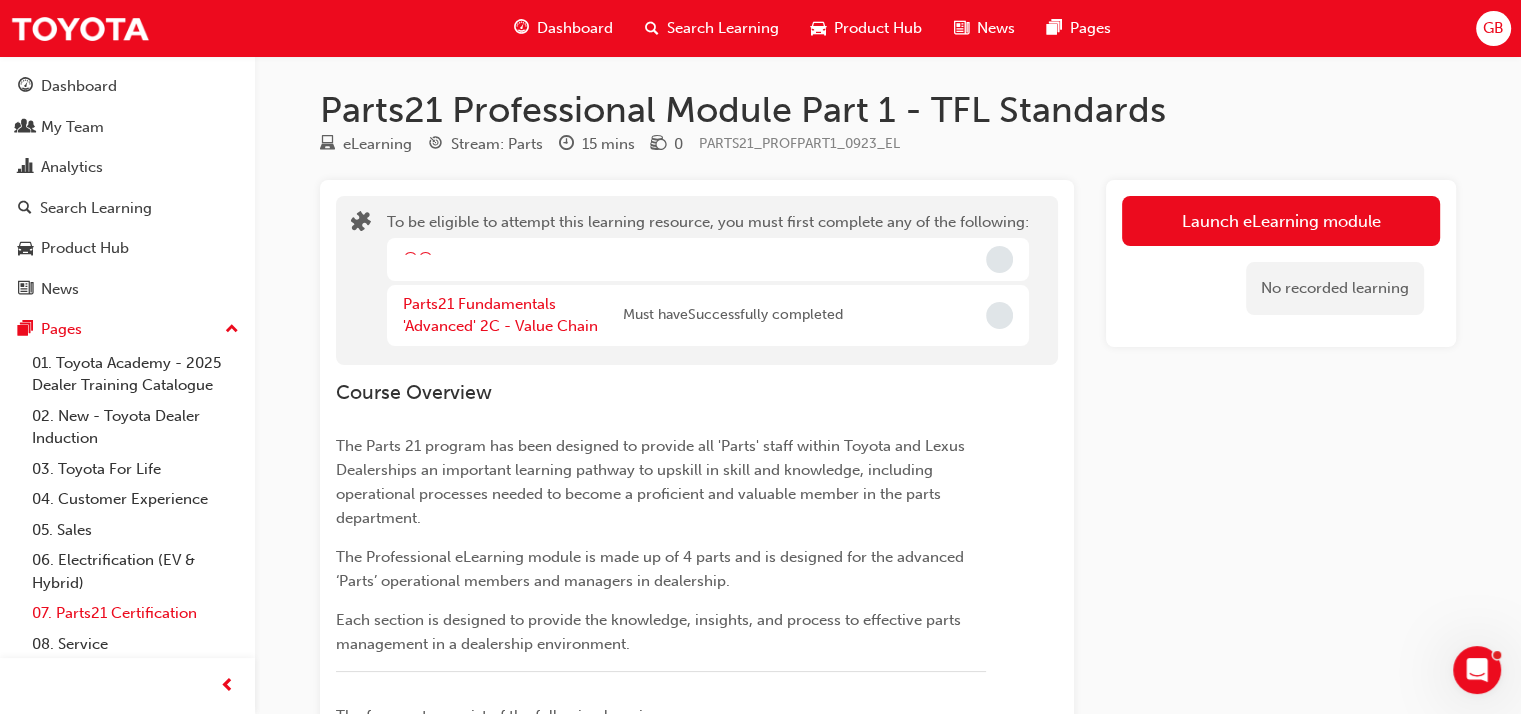 click on "07. Parts21 Certification" at bounding box center (135, 613) 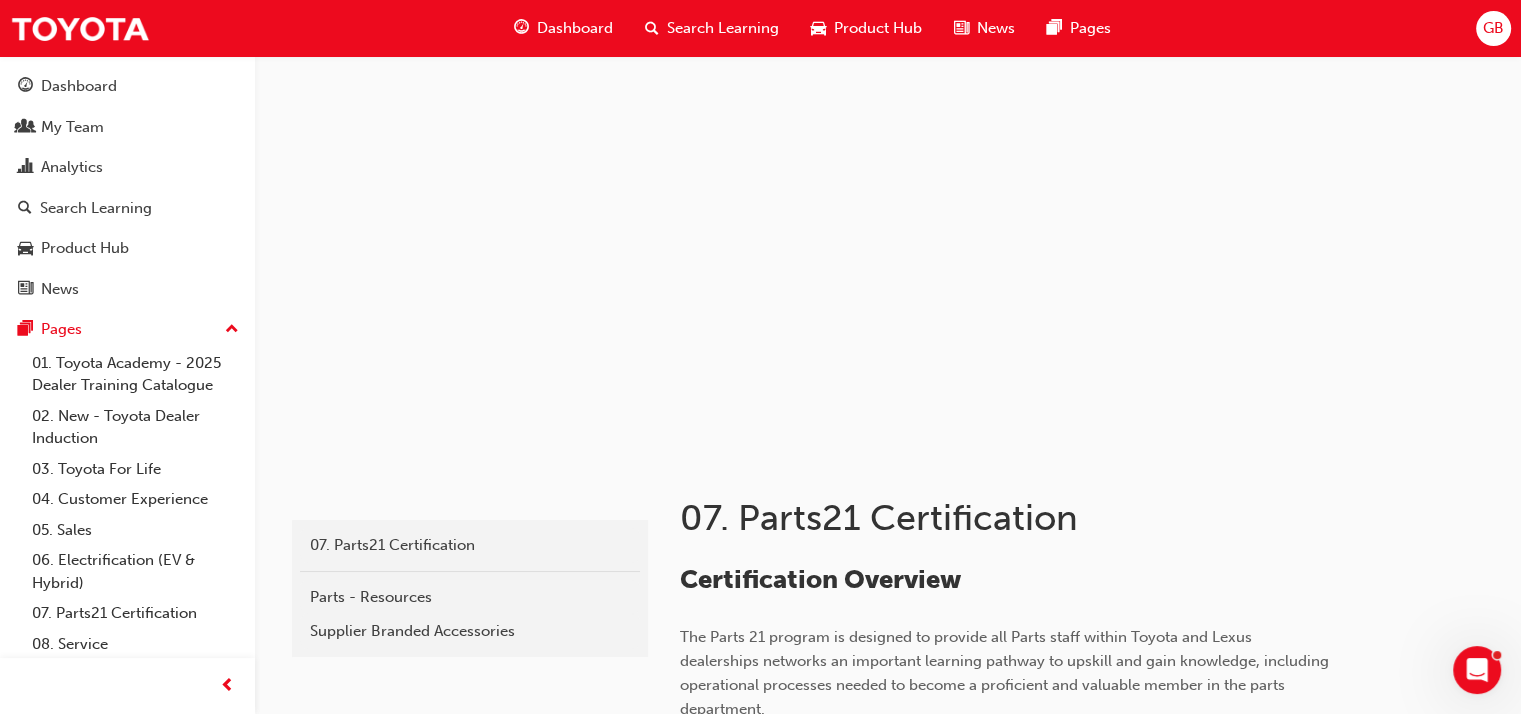 scroll, scrollTop: 400, scrollLeft: 0, axis: vertical 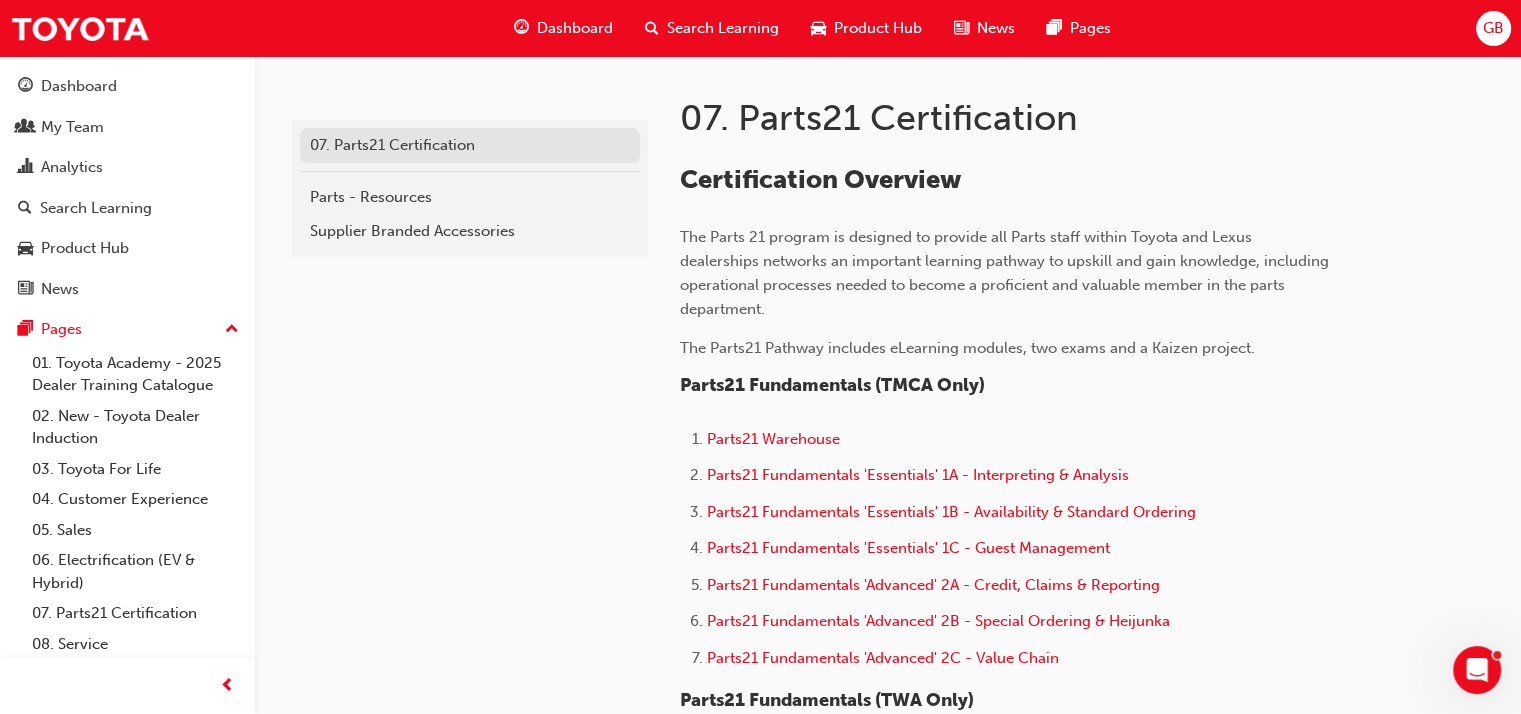 click on "07. Parts21 Certification" at bounding box center (470, 145) 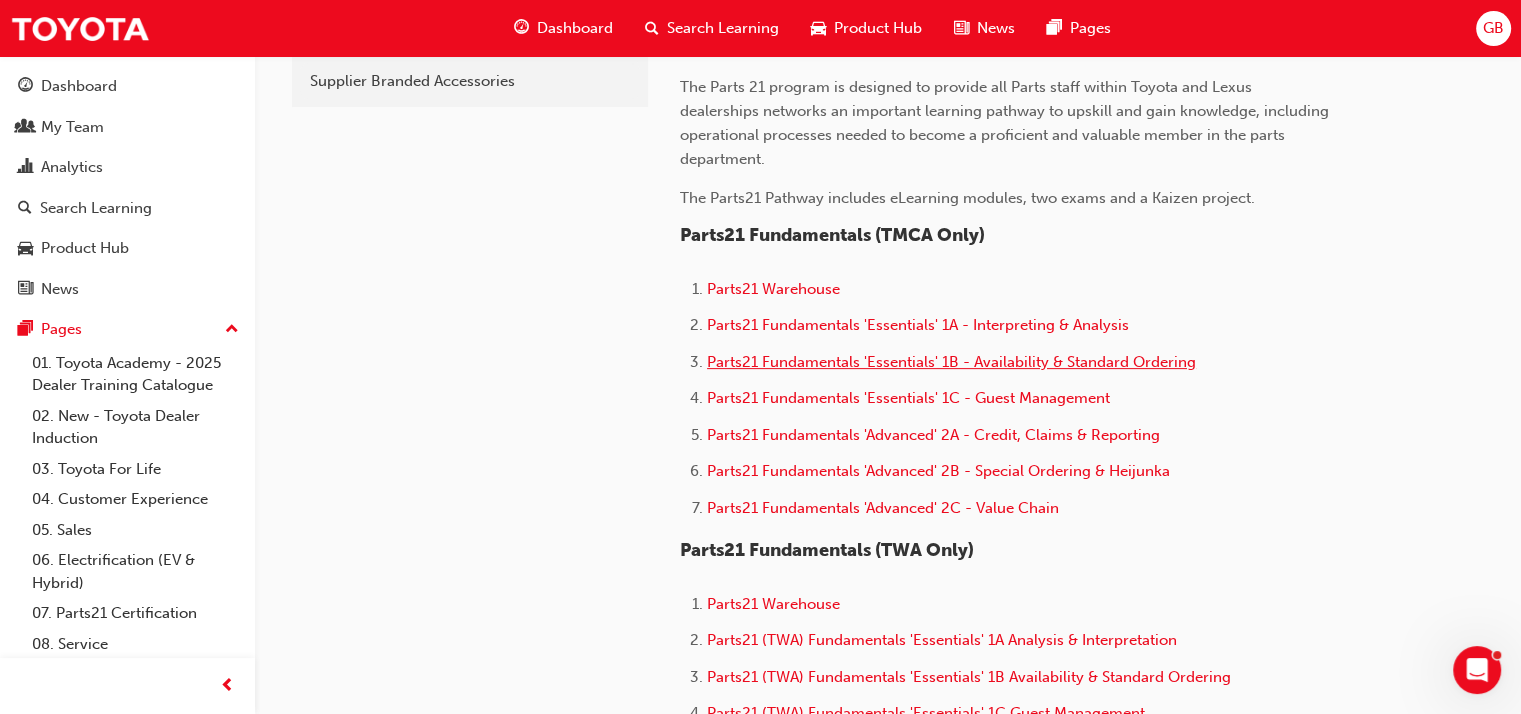 scroll, scrollTop: 500, scrollLeft: 0, axis: vertical 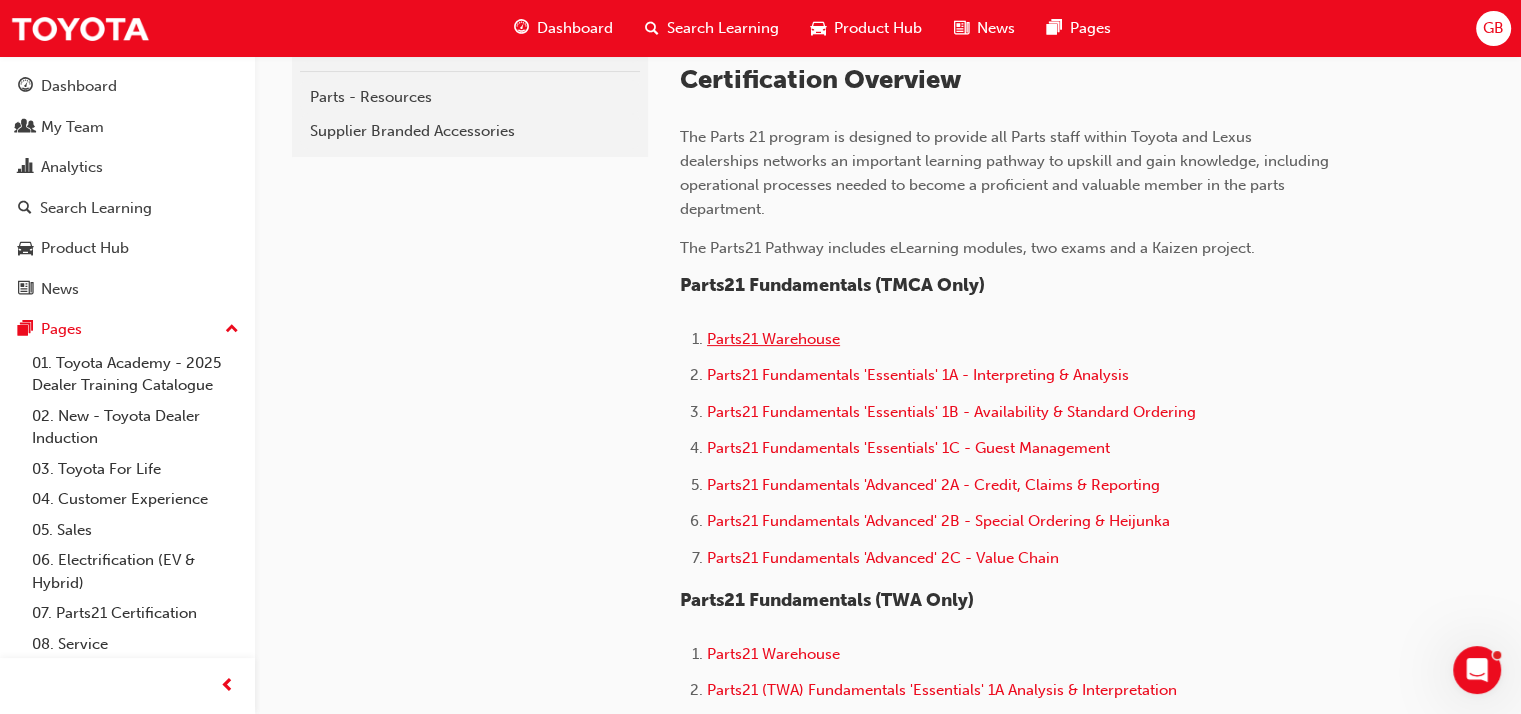 click on "Parts21 Warehouse" at bounding box center (773, 339) 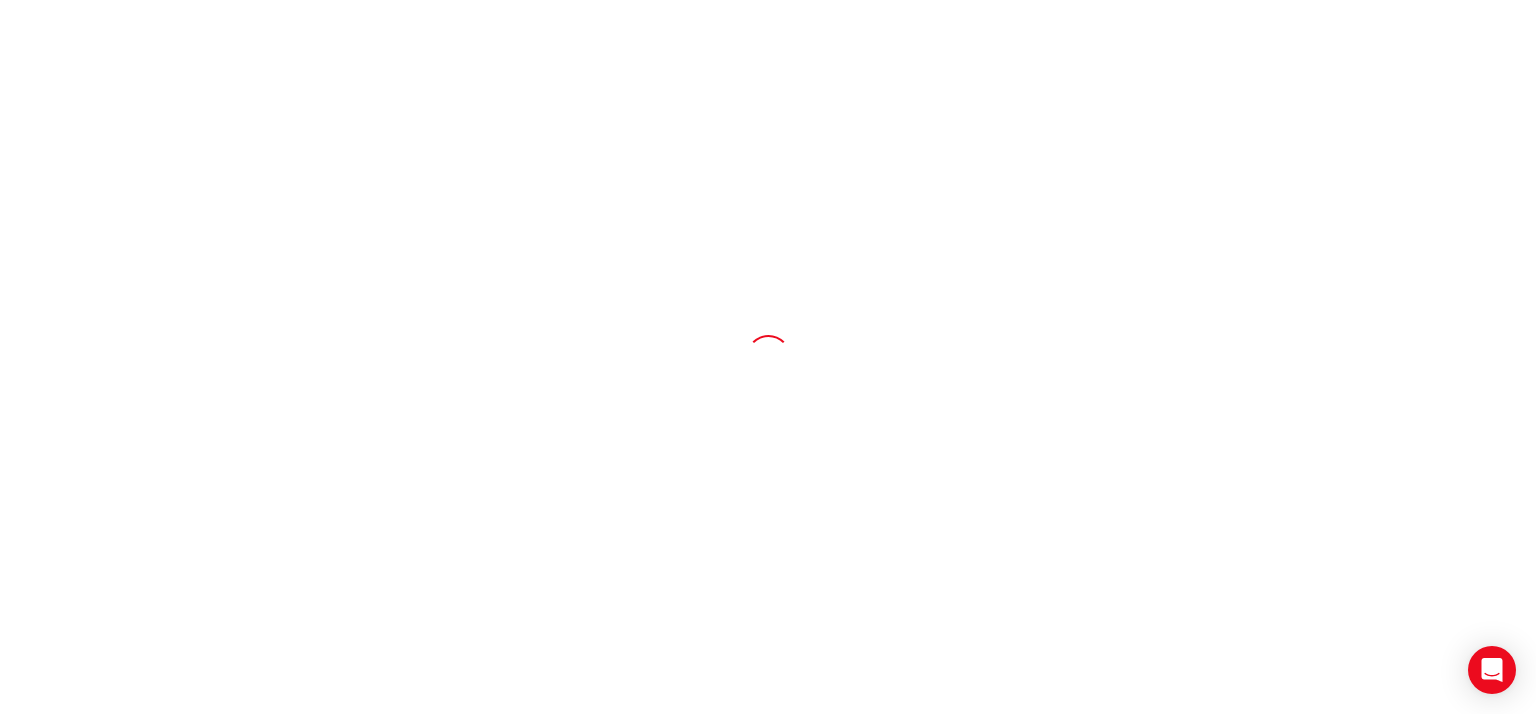 scroll, scrollTop: 0, scrollLeft: 0, axis: both 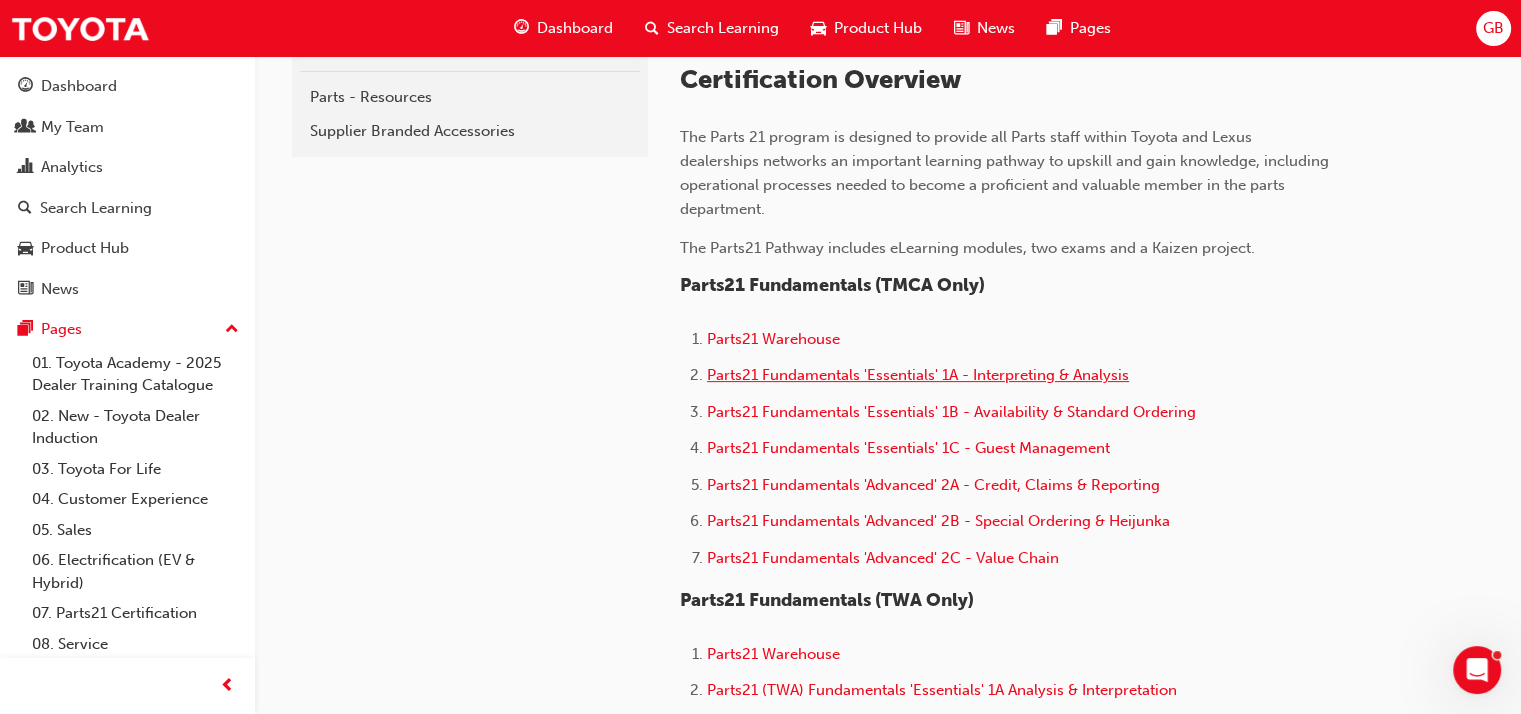 click on "Parts21 Fundamentals 'Essentials' 1A - Interpreting & Analysis" at bounding box center [918, 375] 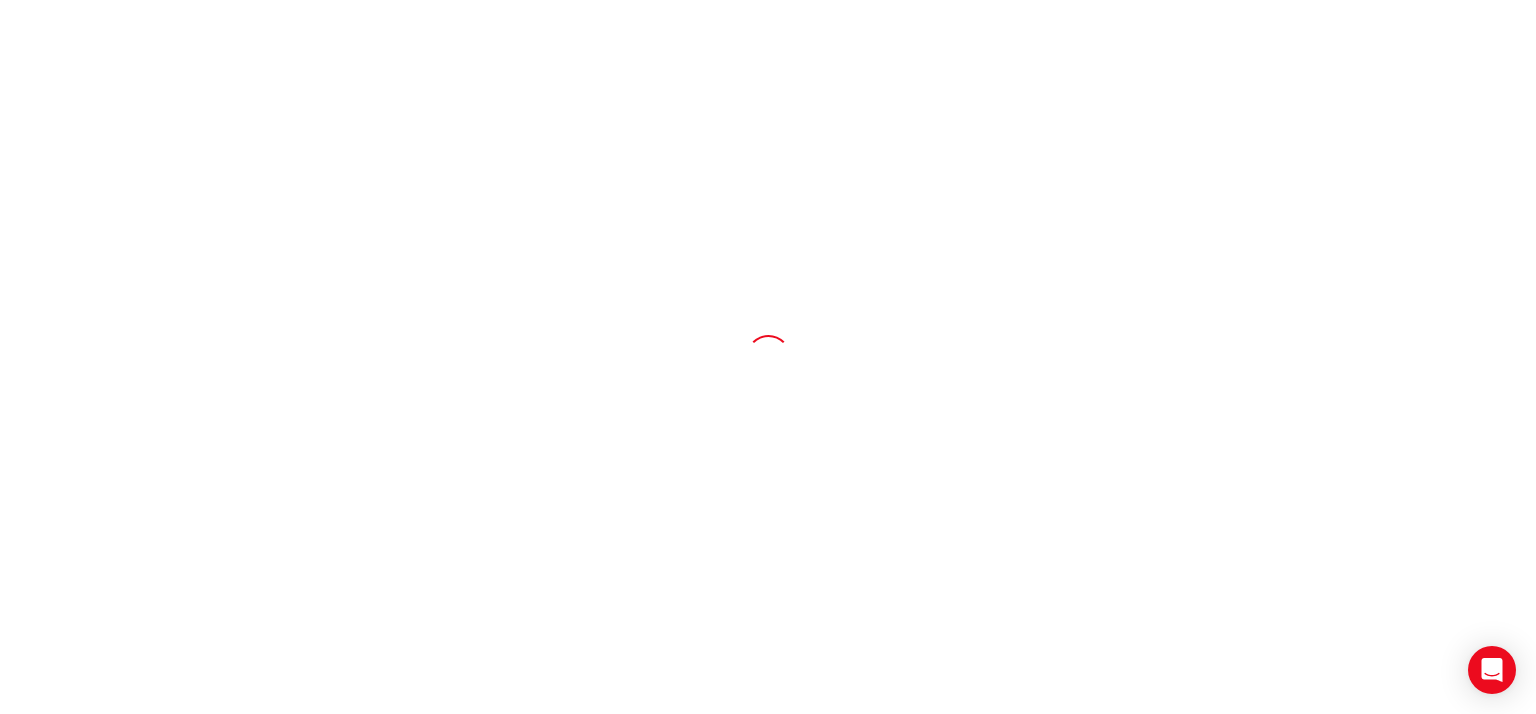 scroll, scrollTop: 0, scrollLeft: 0, axis: both 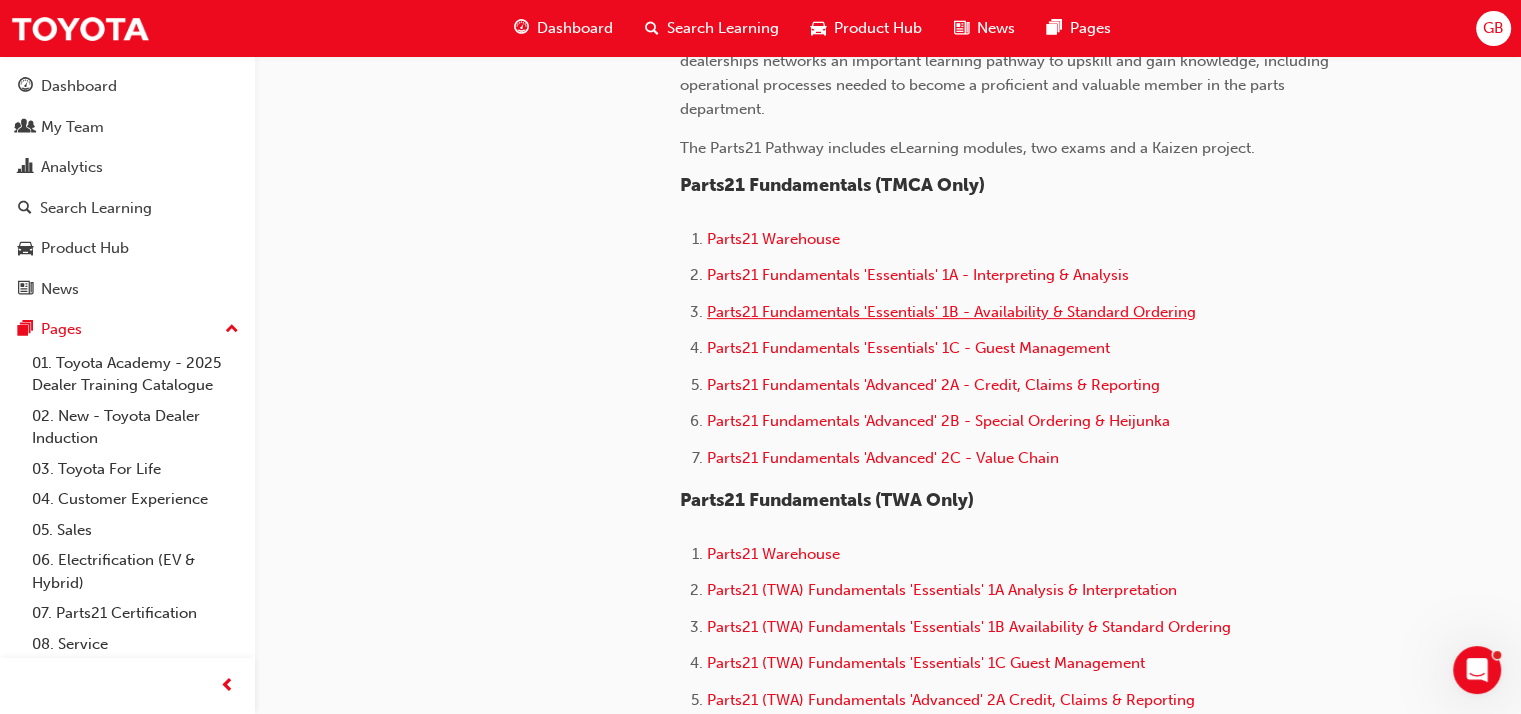 click on "Parts21 Fundamentals 'Essentials' 1B - Availability & Standard Ordering" at bounding box center (951, 312) 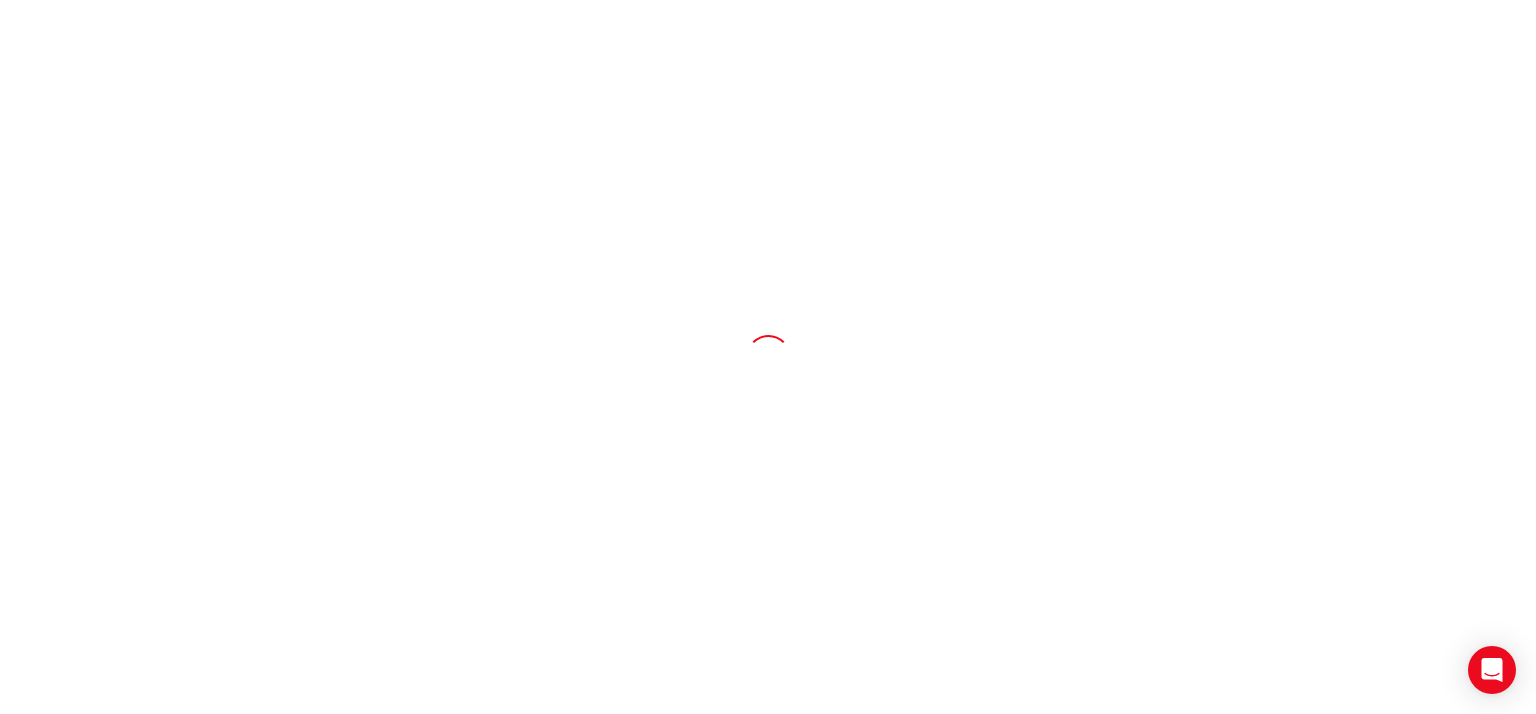 scroll, scrollTop: 0, scrollLeft: 0, axis: both 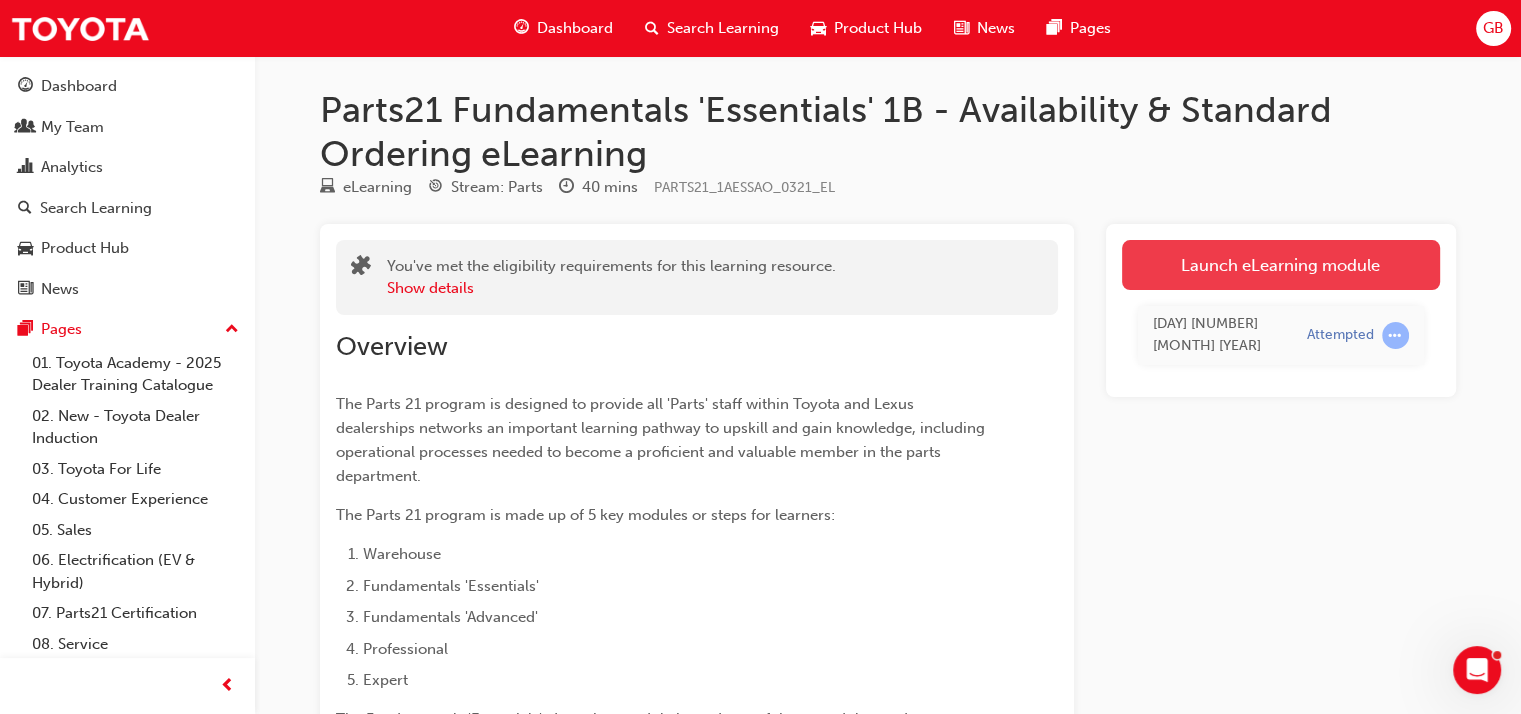 click on "Launch eLearning module" at bounding box center [1281, 265] 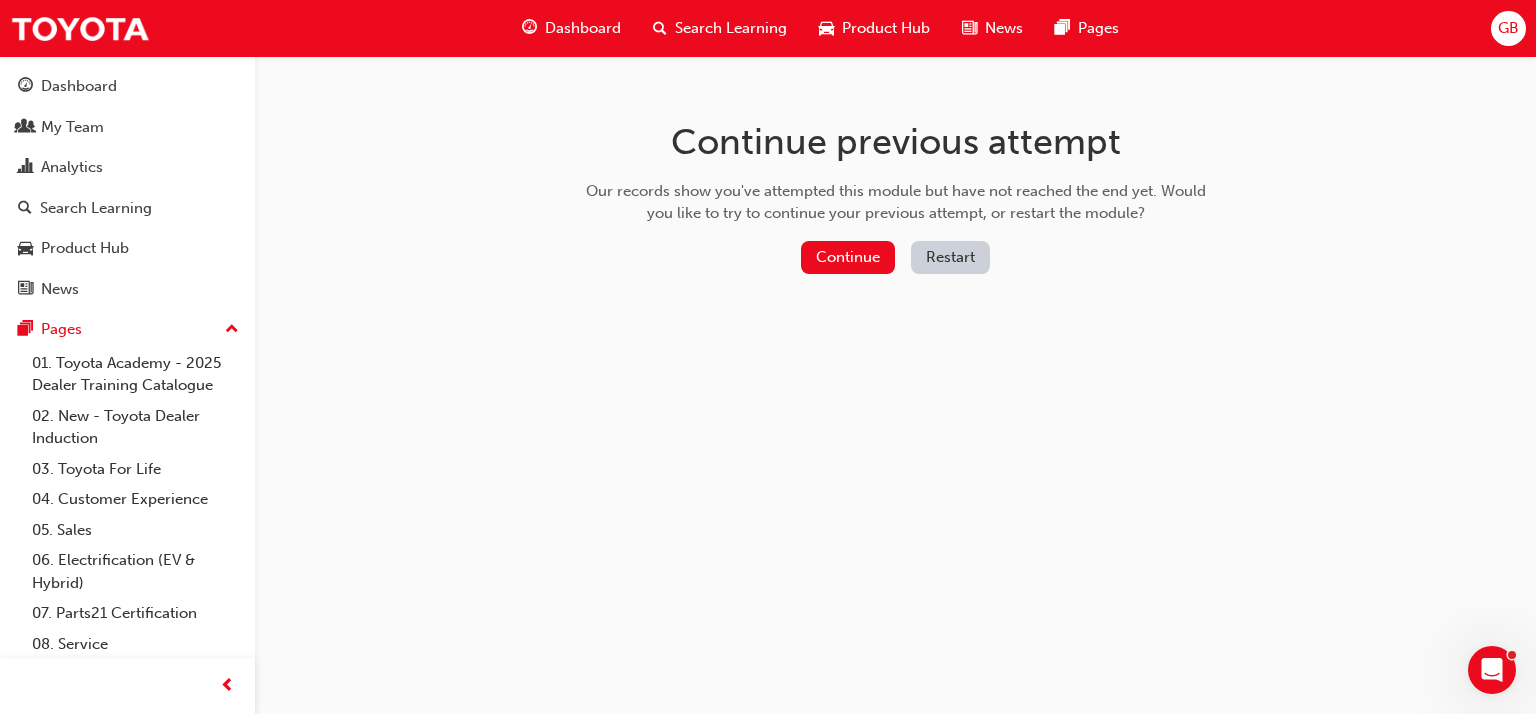 click on "Restart" at bounding box center [950, 257] 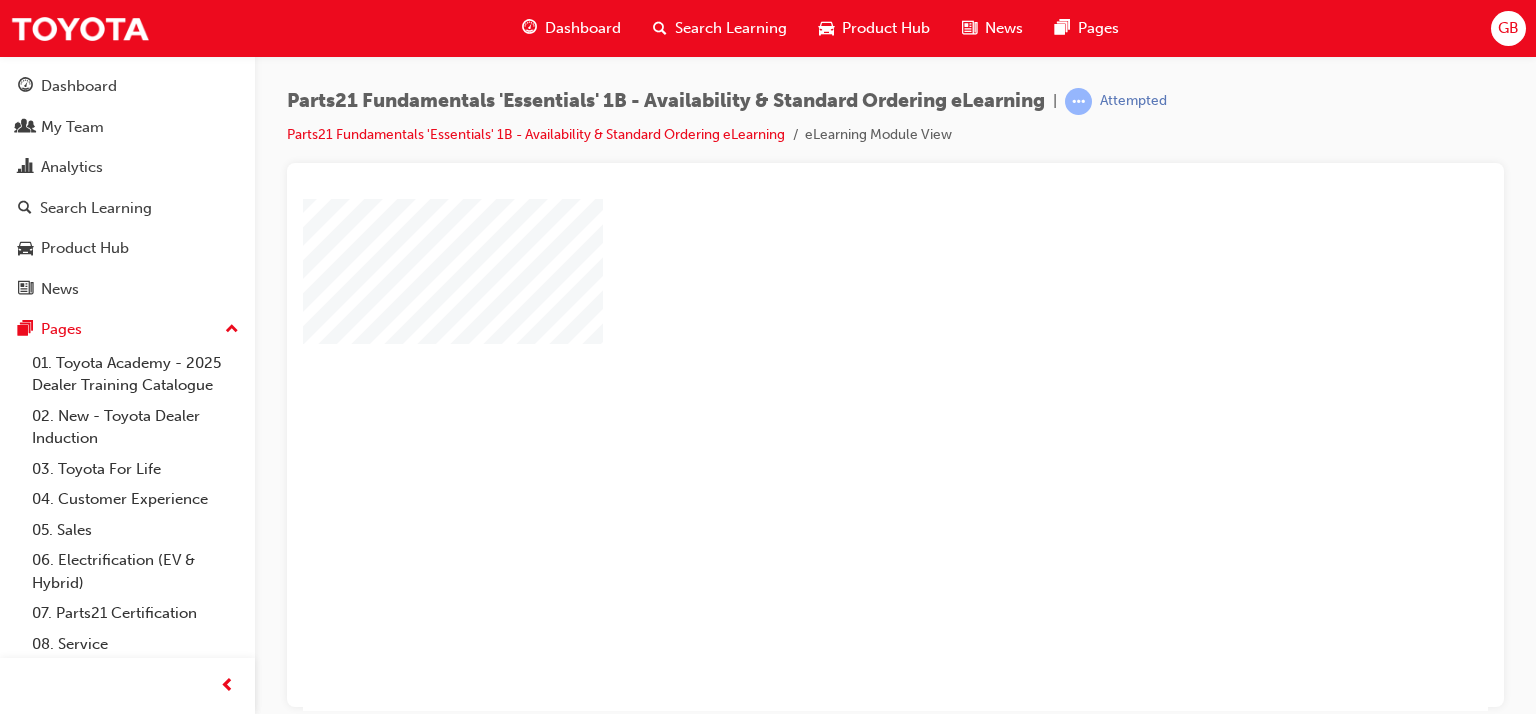 scroll, scrollTop: 0, scrollLeft: 0, axis: both 